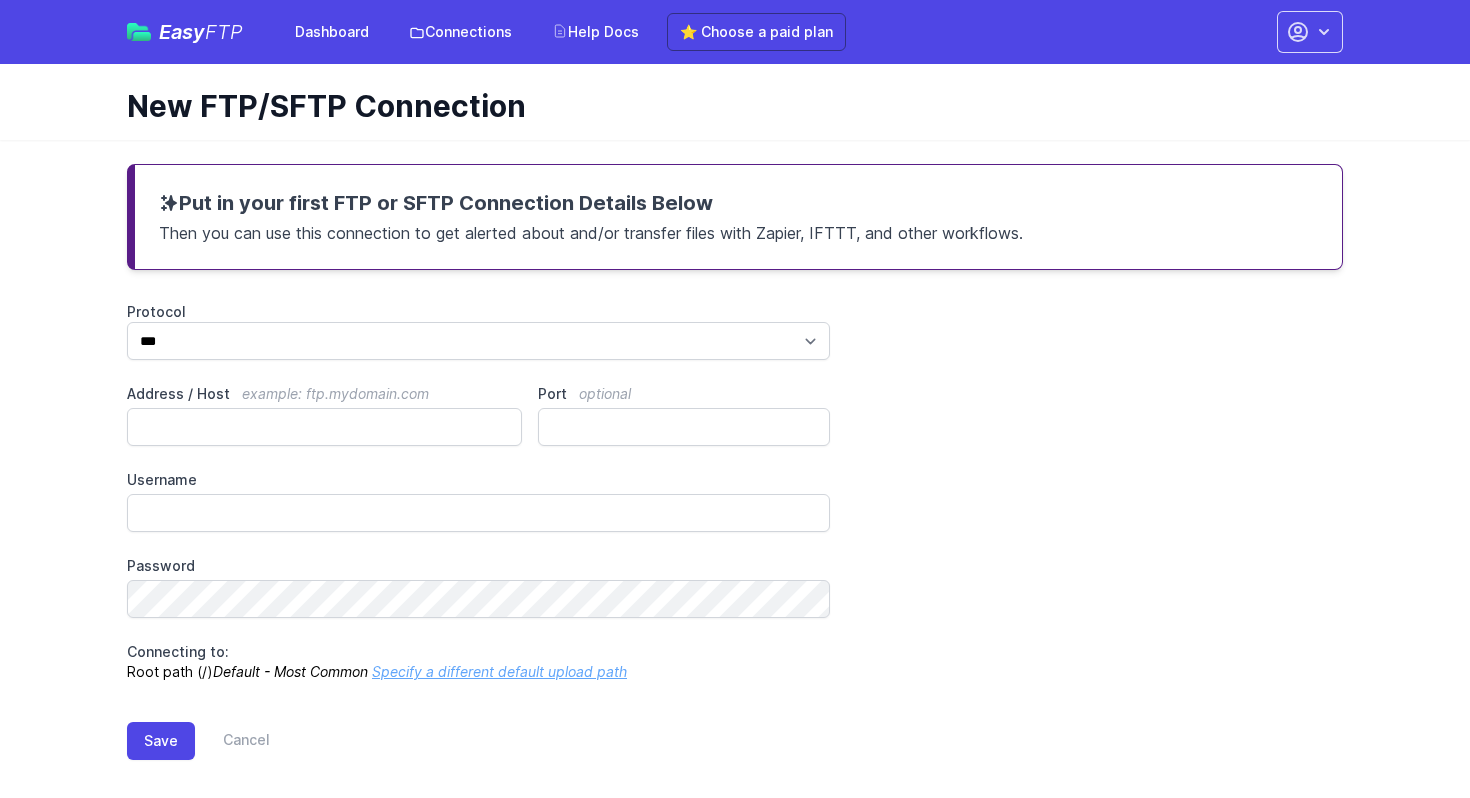 scroll, scrollTop: 0, scrollLeft: 0, axis: both 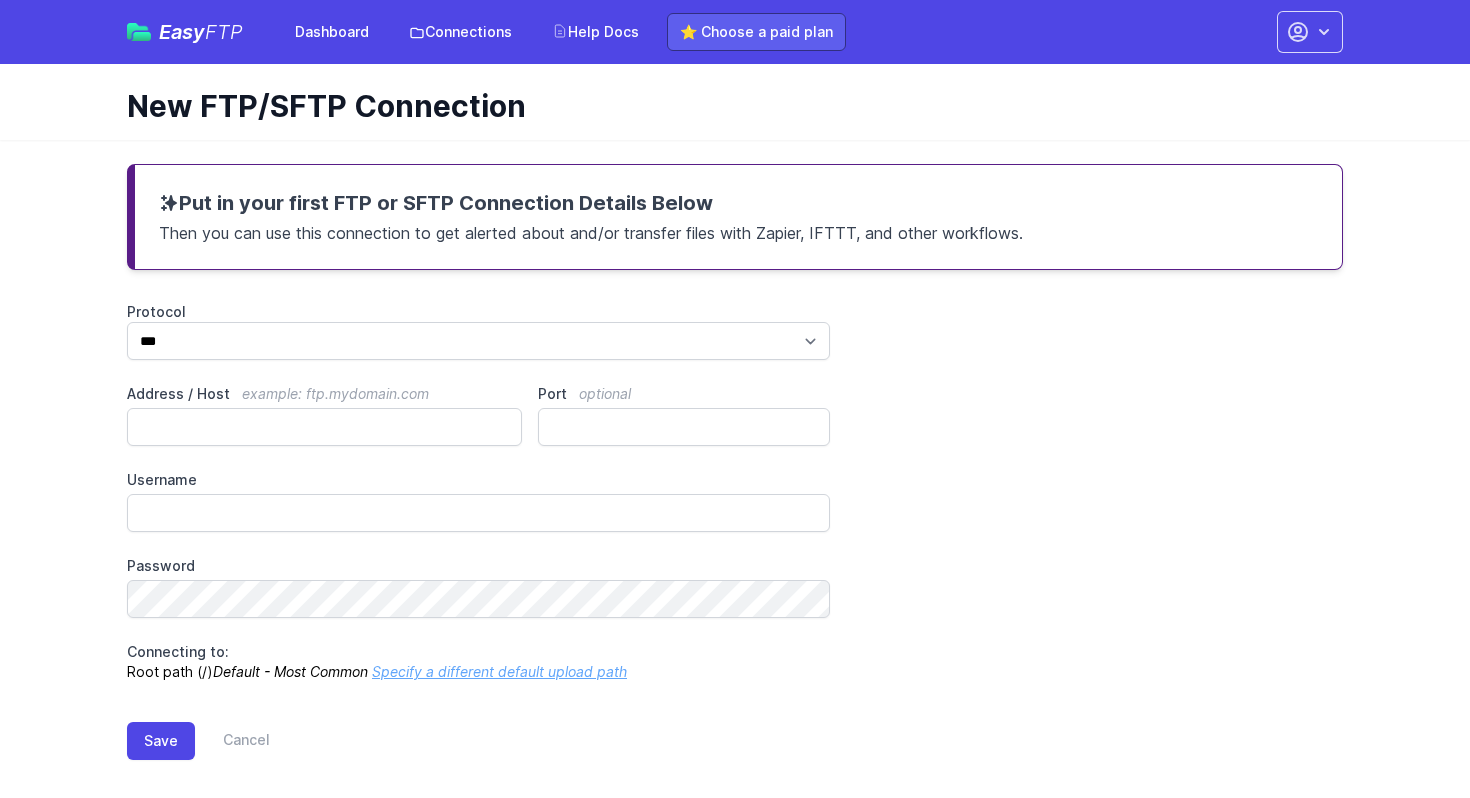 click on "⭐ Choose a paid plan" at bounding box center [756, 32] 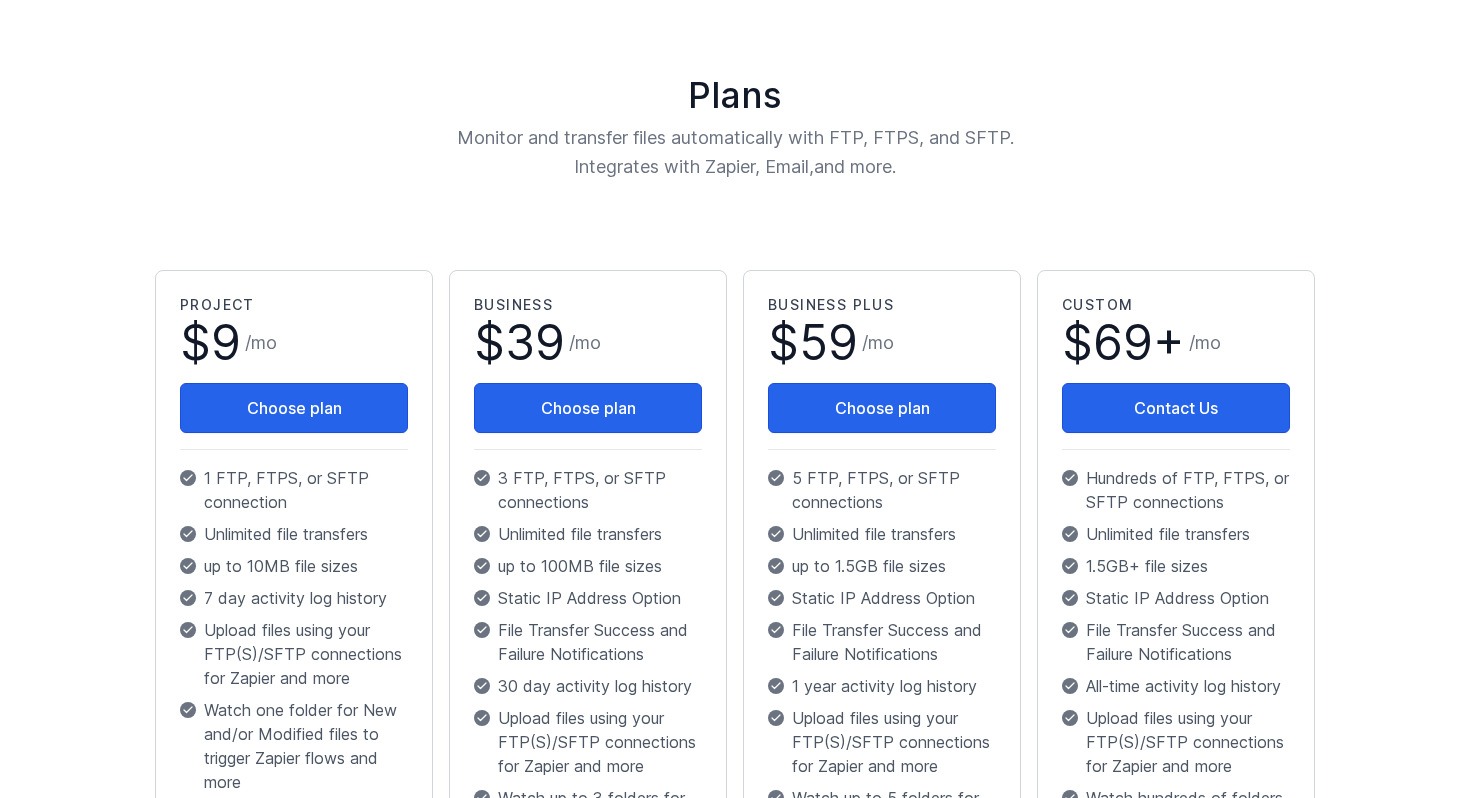 scroll, scrollTop: 0, scrollLeft: 0, axis: both 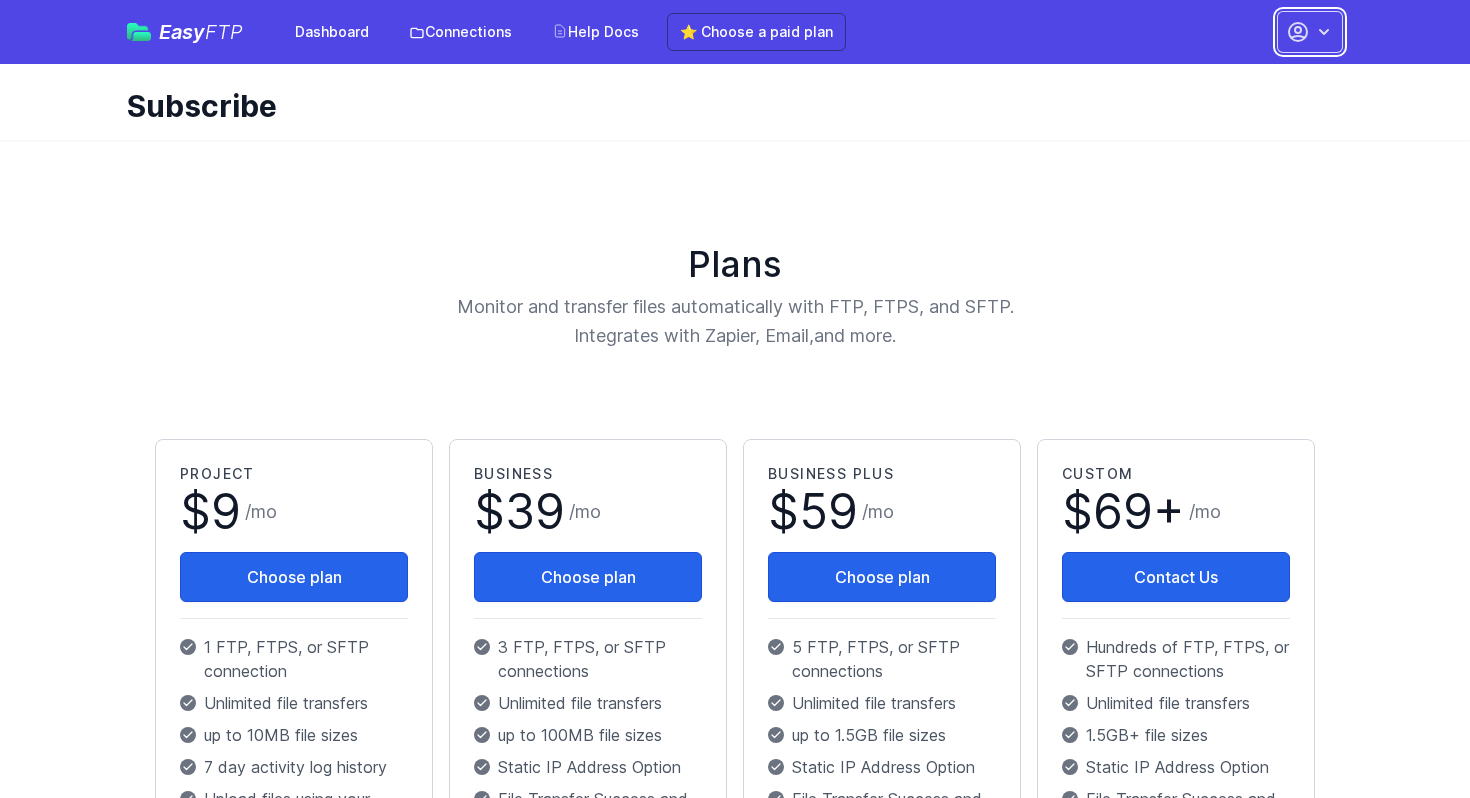 click at bounding box center (1324, 32) 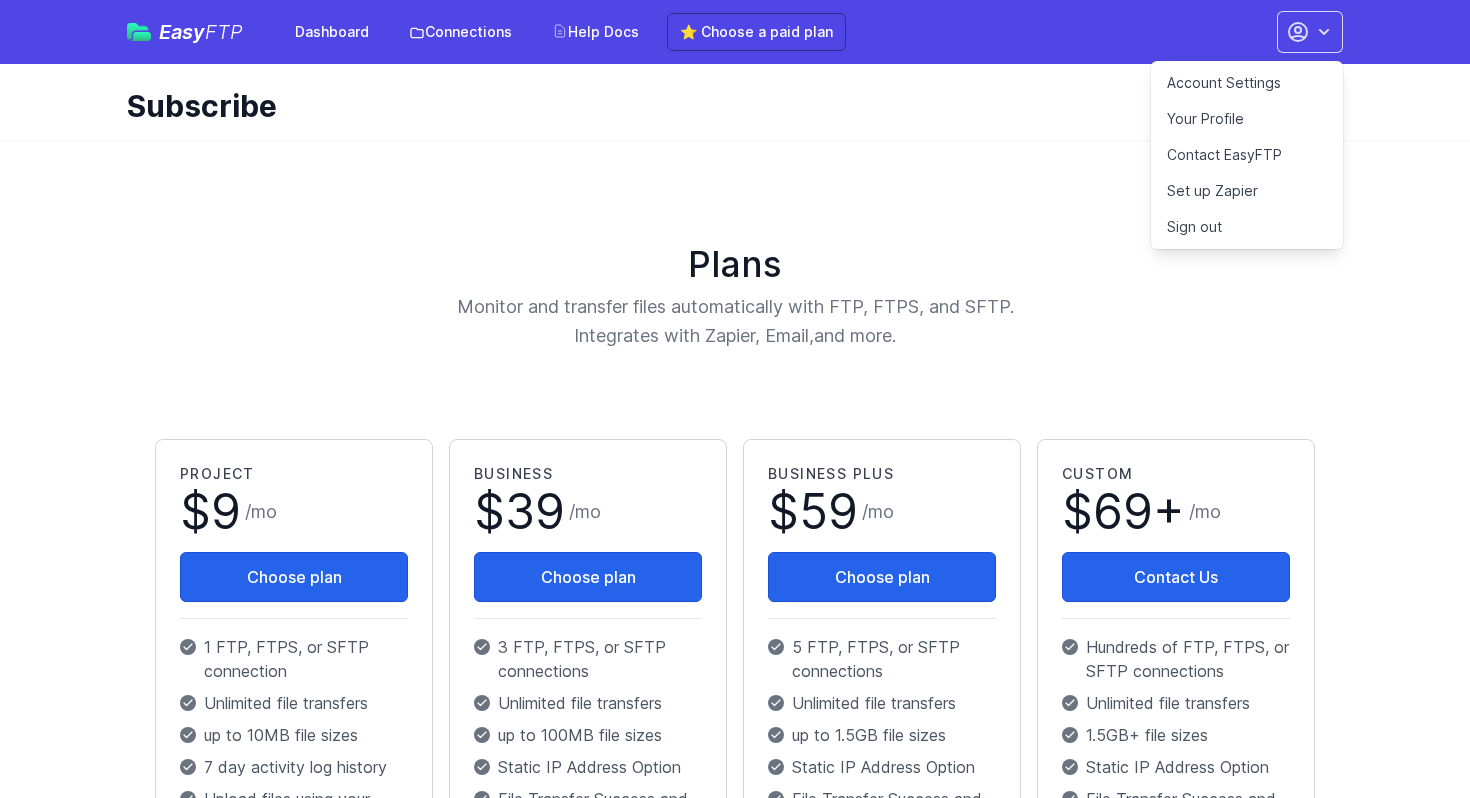 click on "Account Settings" at bounding box center (1247, 83) 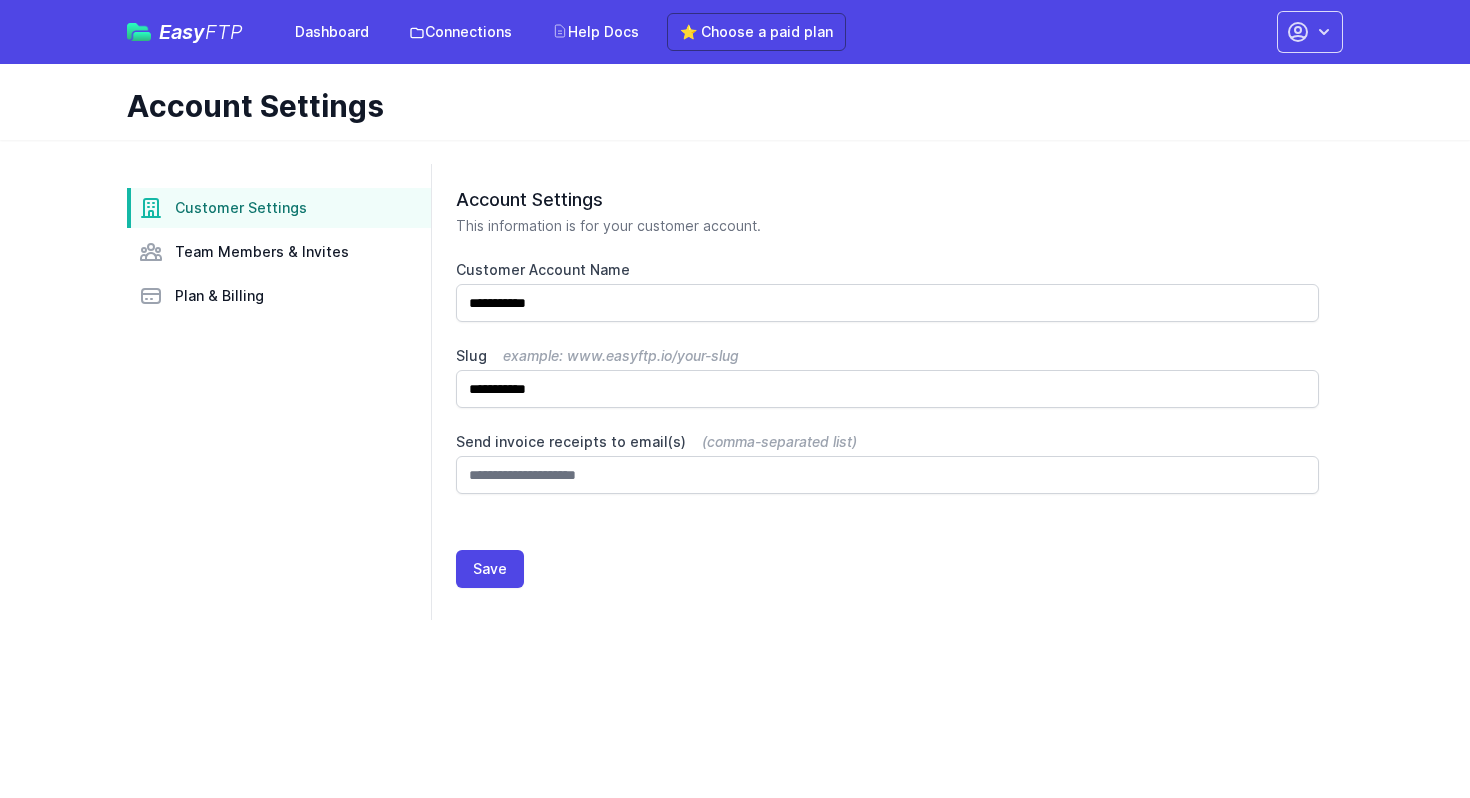 scroll, scrollTop: 0, scrollLeft: 0, axis: both 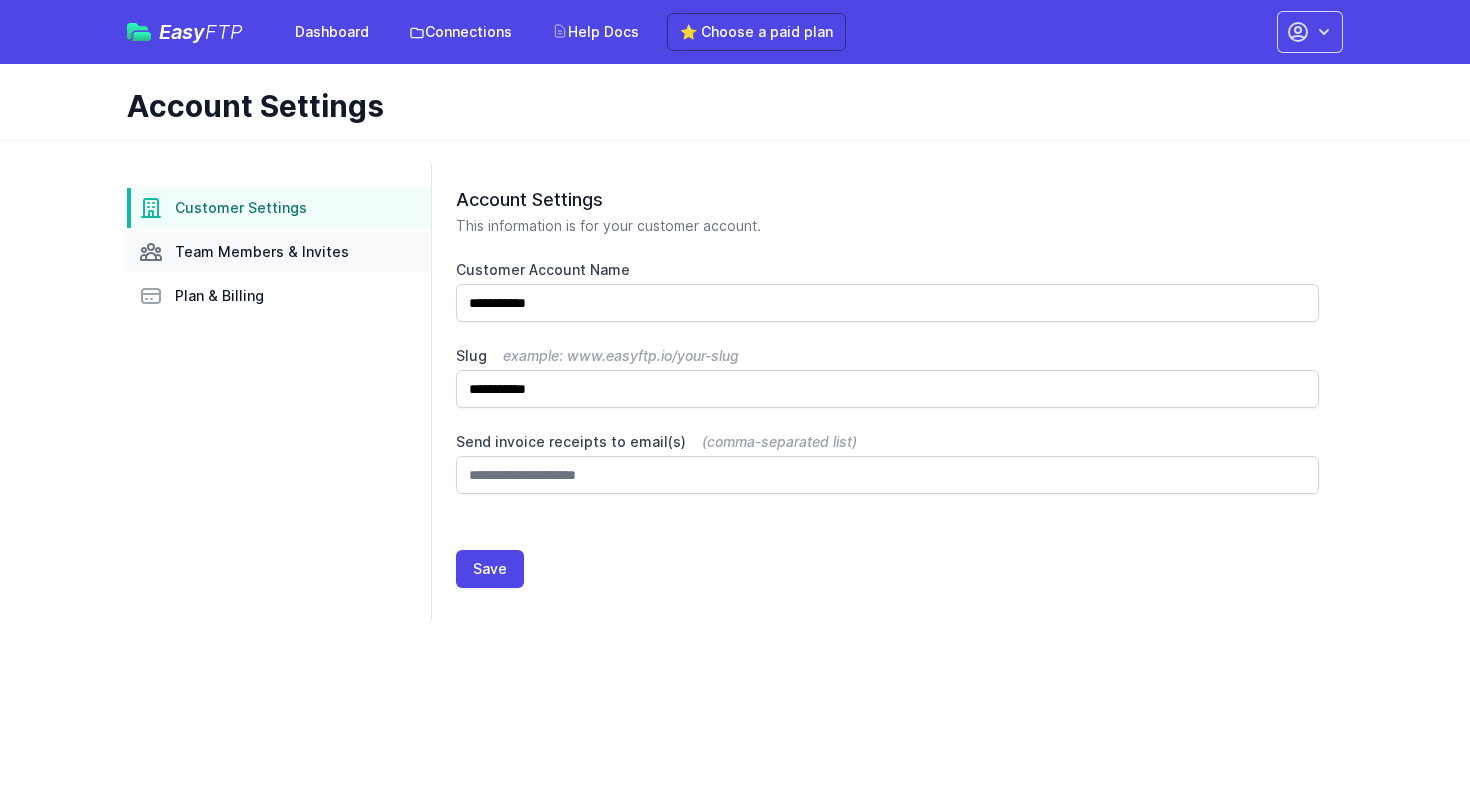 click on "Team Members & Invites" at bounding box center [262, 252] 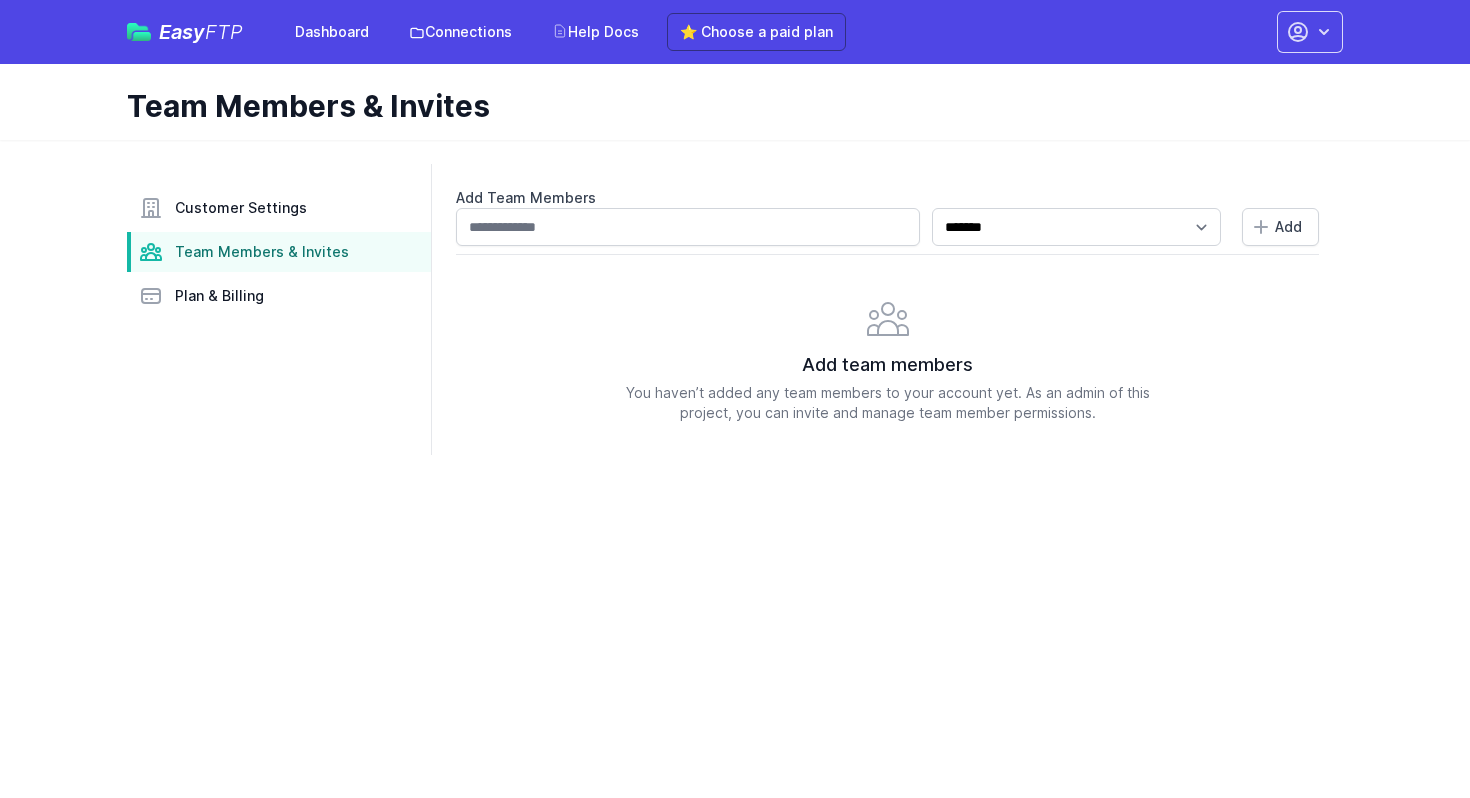scroll, scrollTop: 0, scrollLeft: 0, axis: both 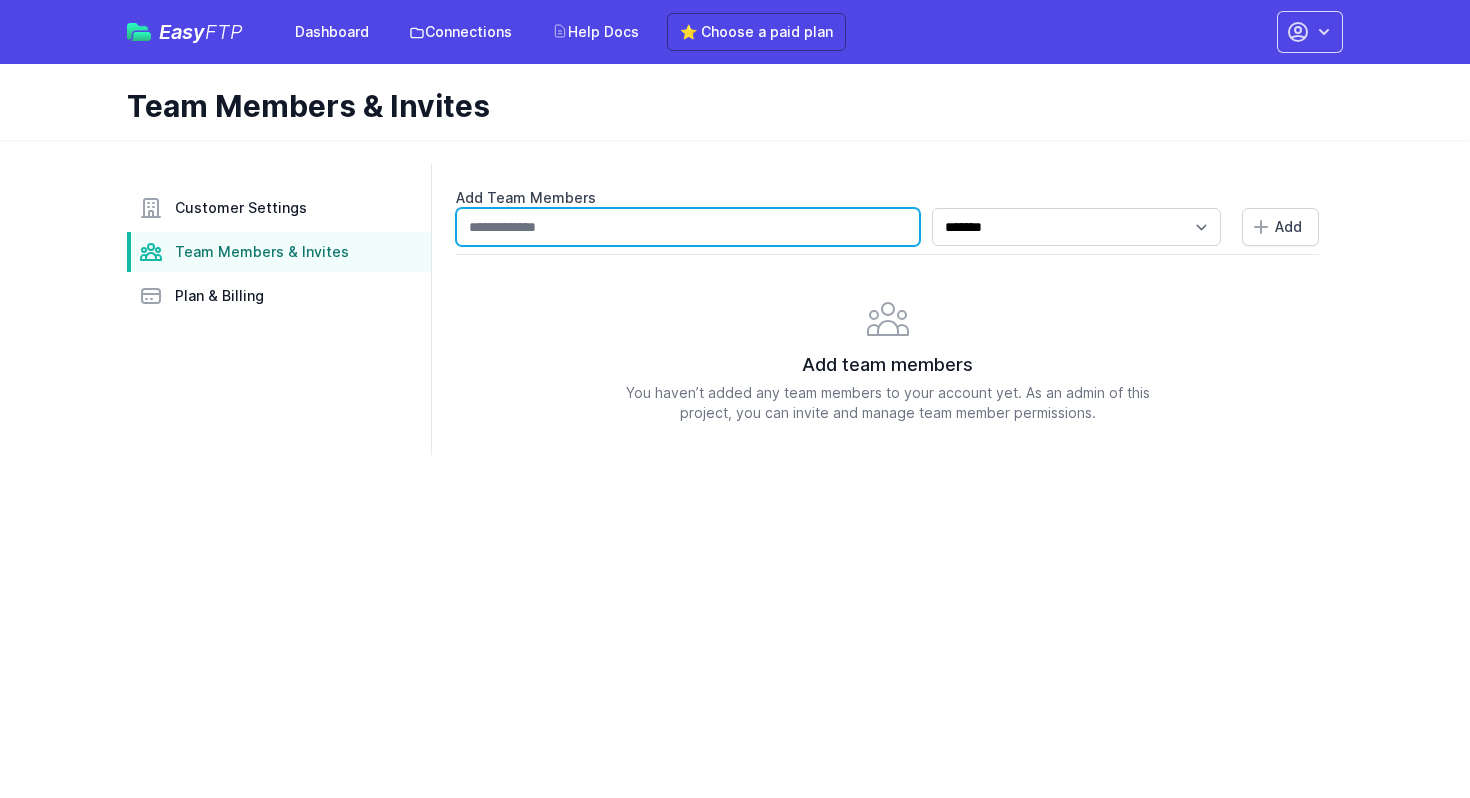 click at bounding box center [688, 227] 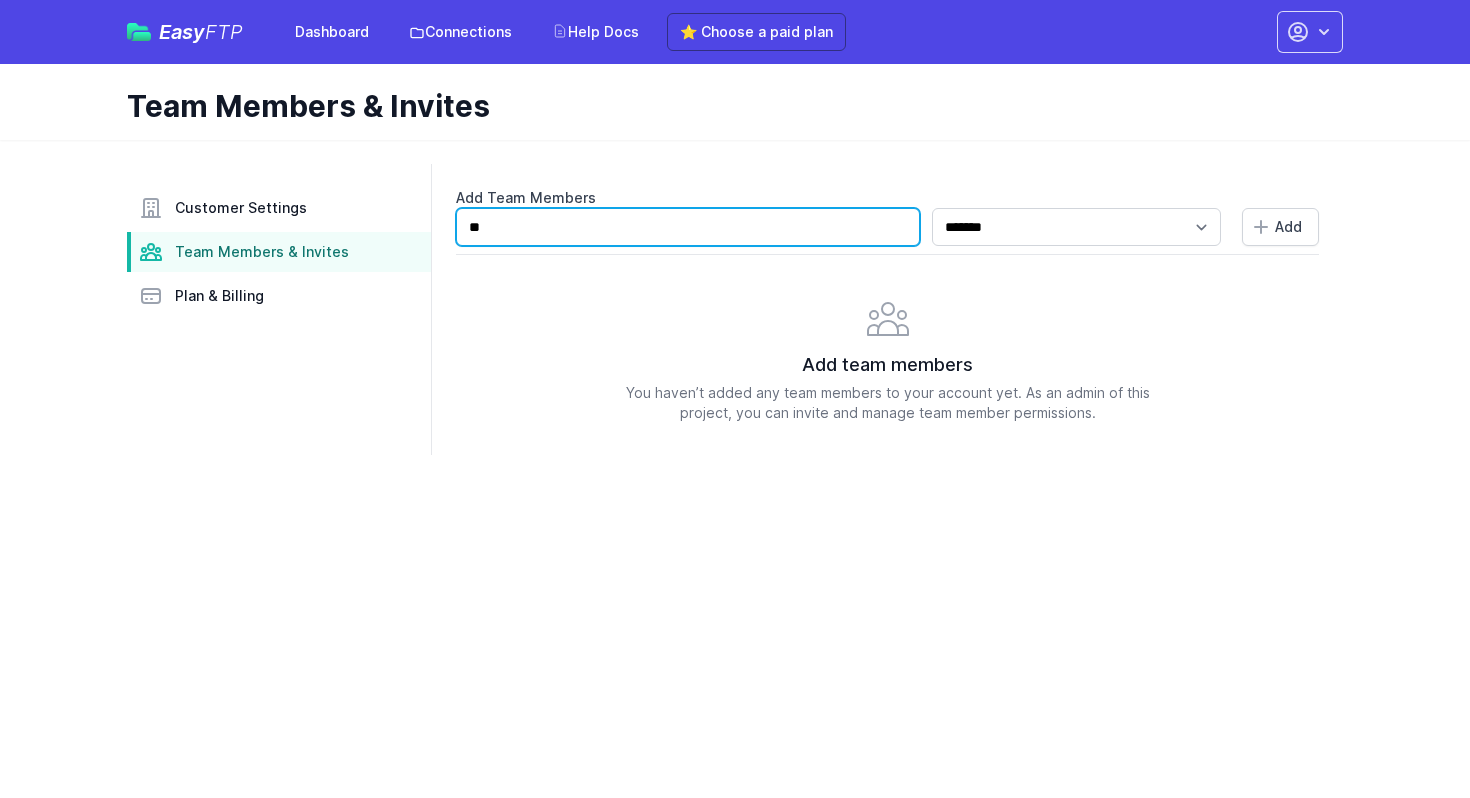 type on "***" 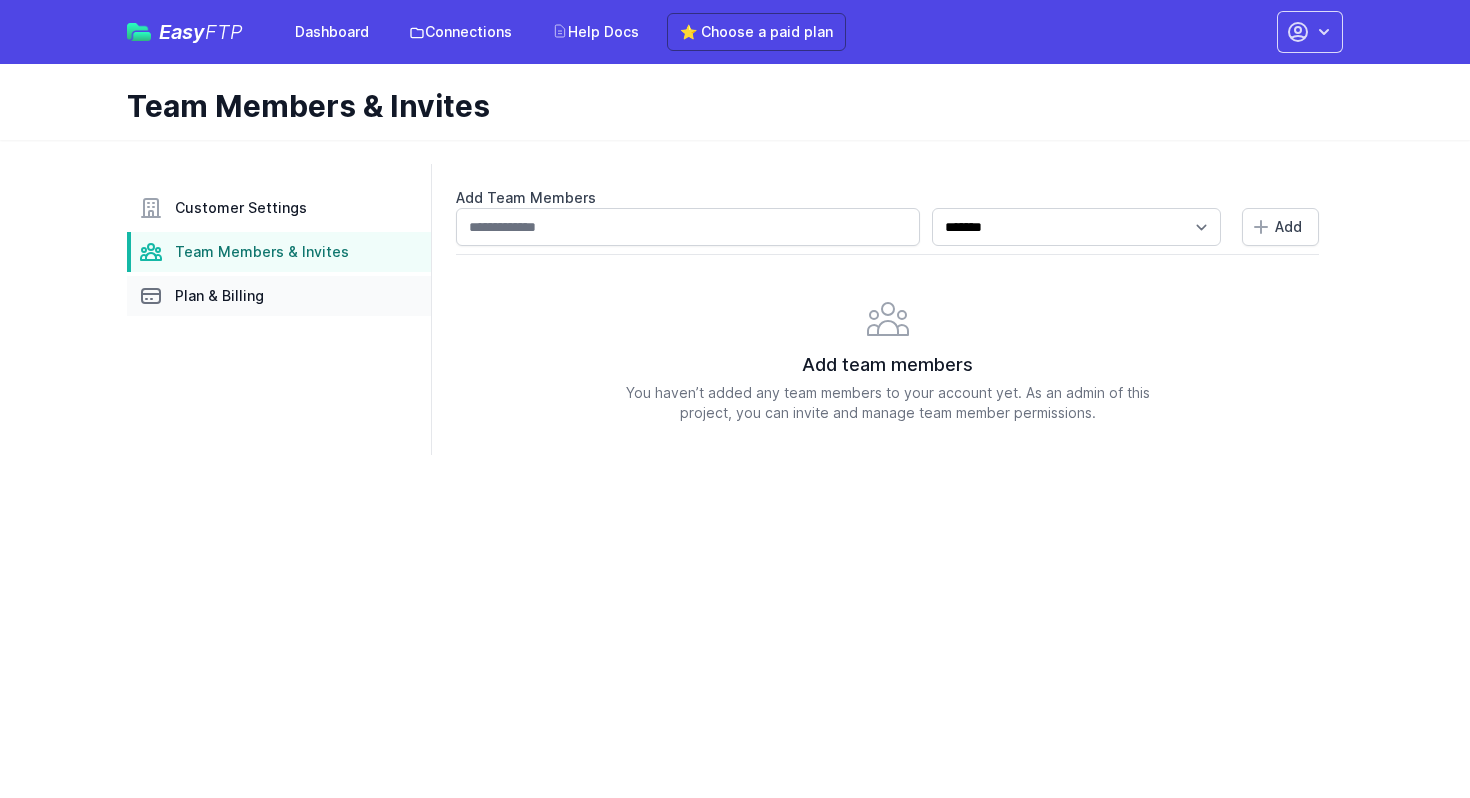 click on "Plan & Billing" at bounding box center (219, 296) 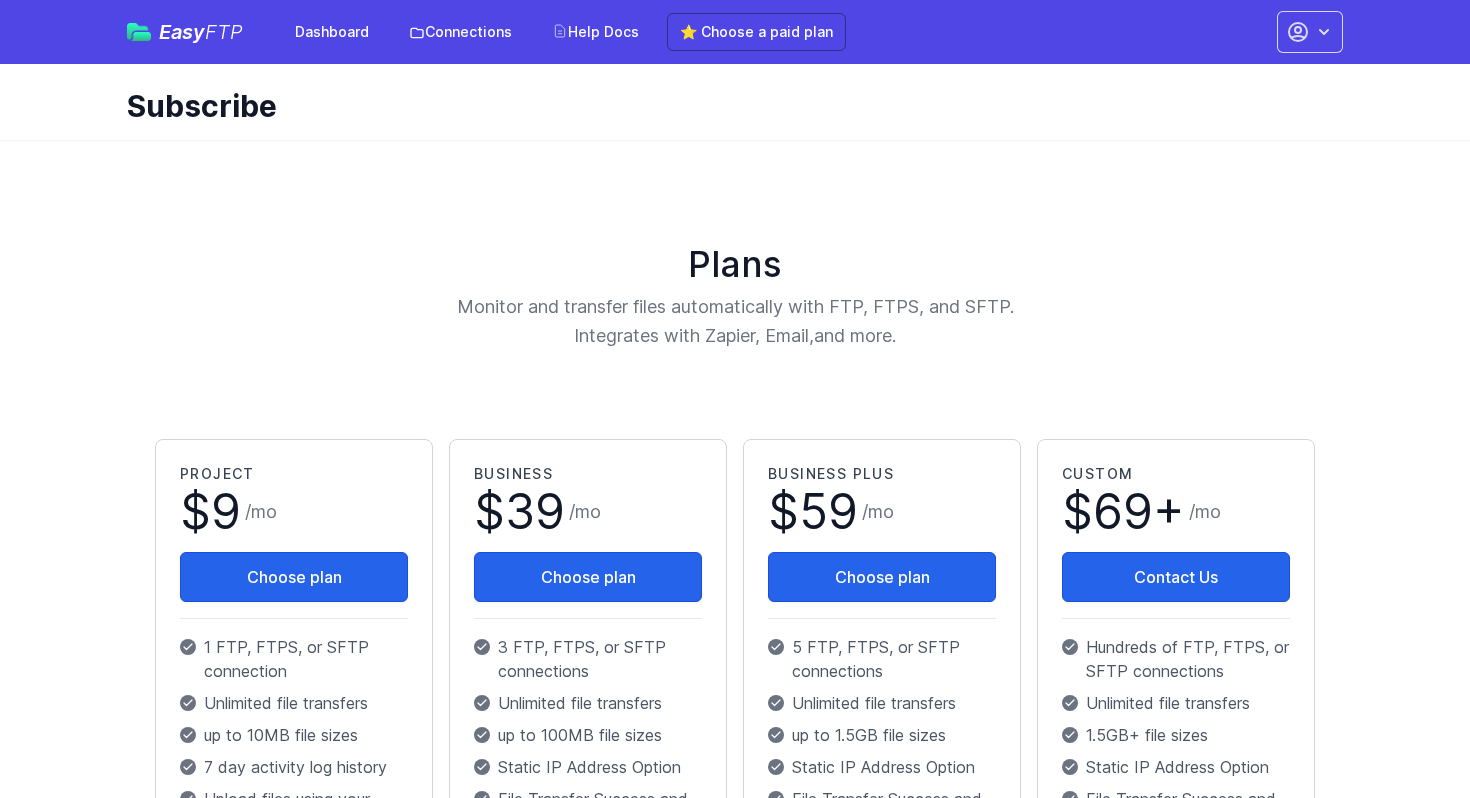 scroll, scrollTop: 0, scrollLeft: 0, axis: both 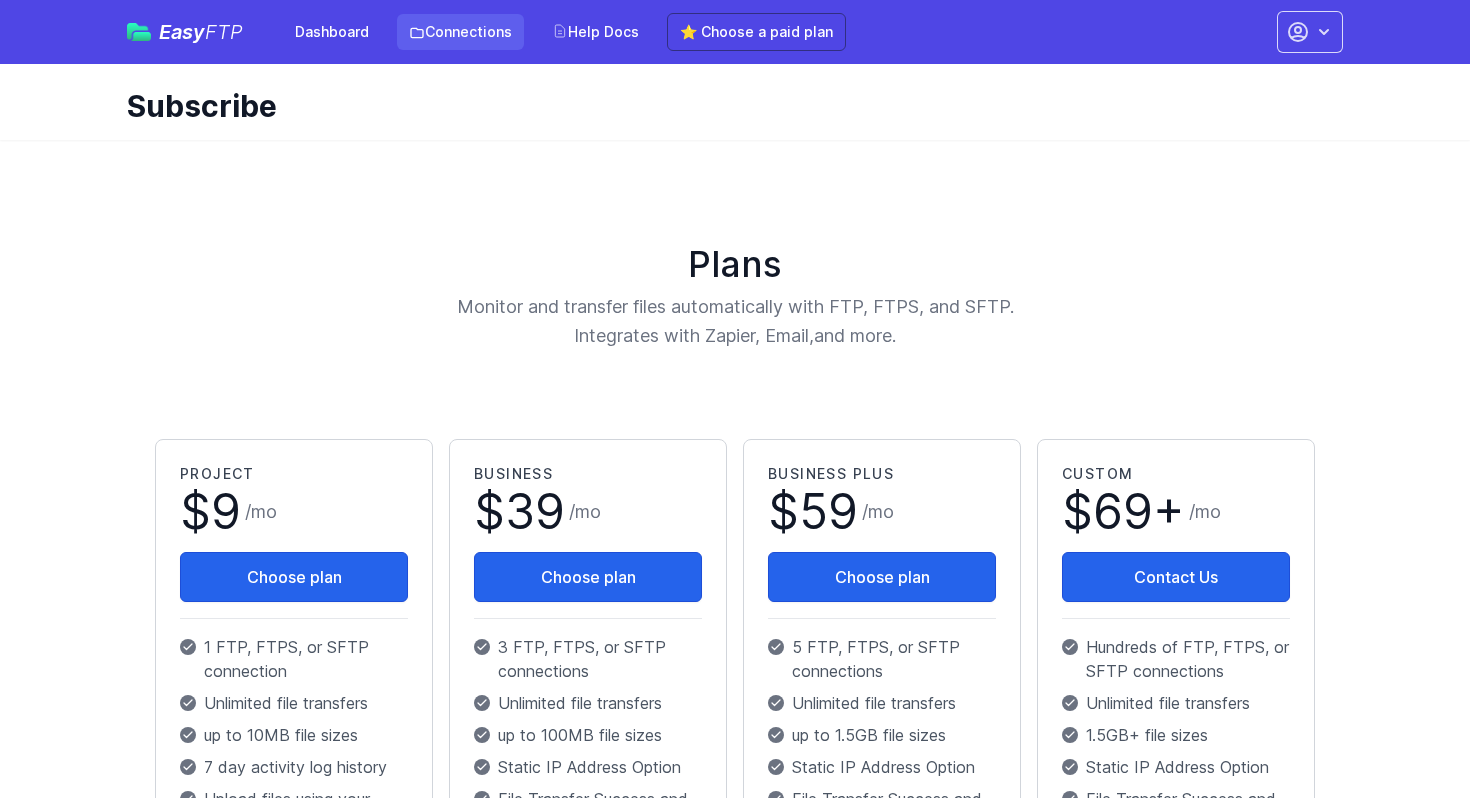 click on "Connections" at bounding box center [460, 32] 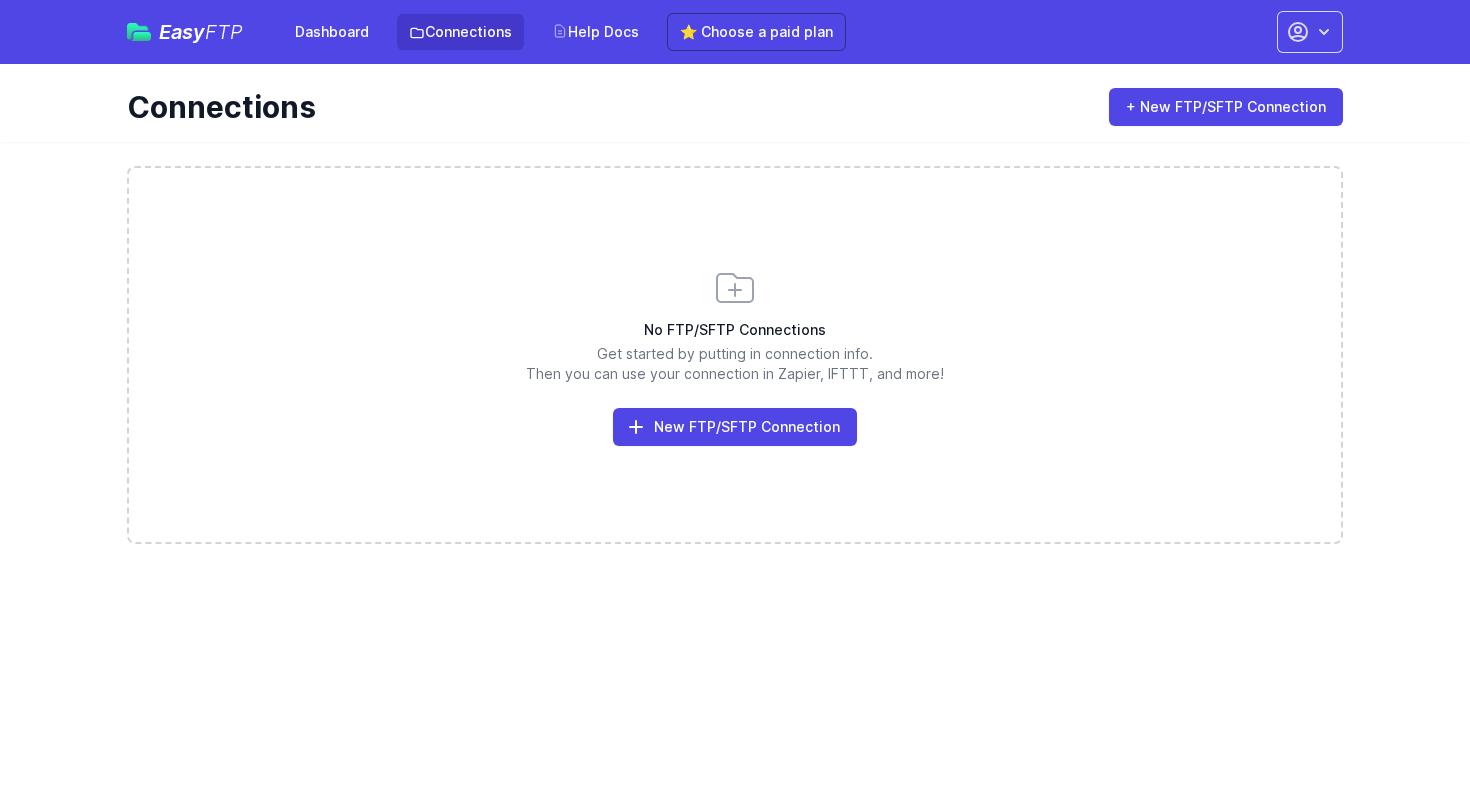 scroll, scrollTop: 0, scrollLeft: 0, axis: both 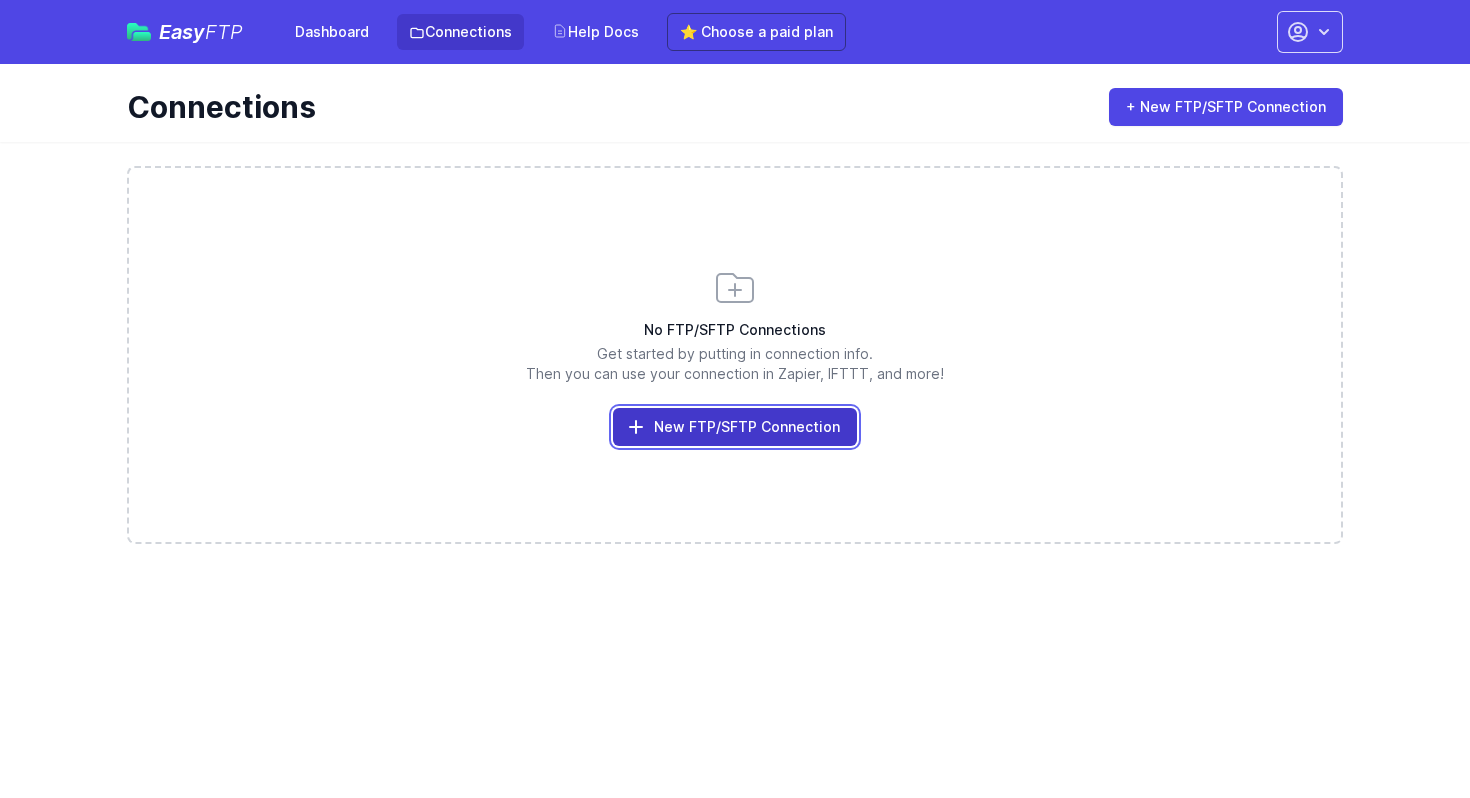 click on "New FTP/SFTP Connection" at bounding box center [735, 427] 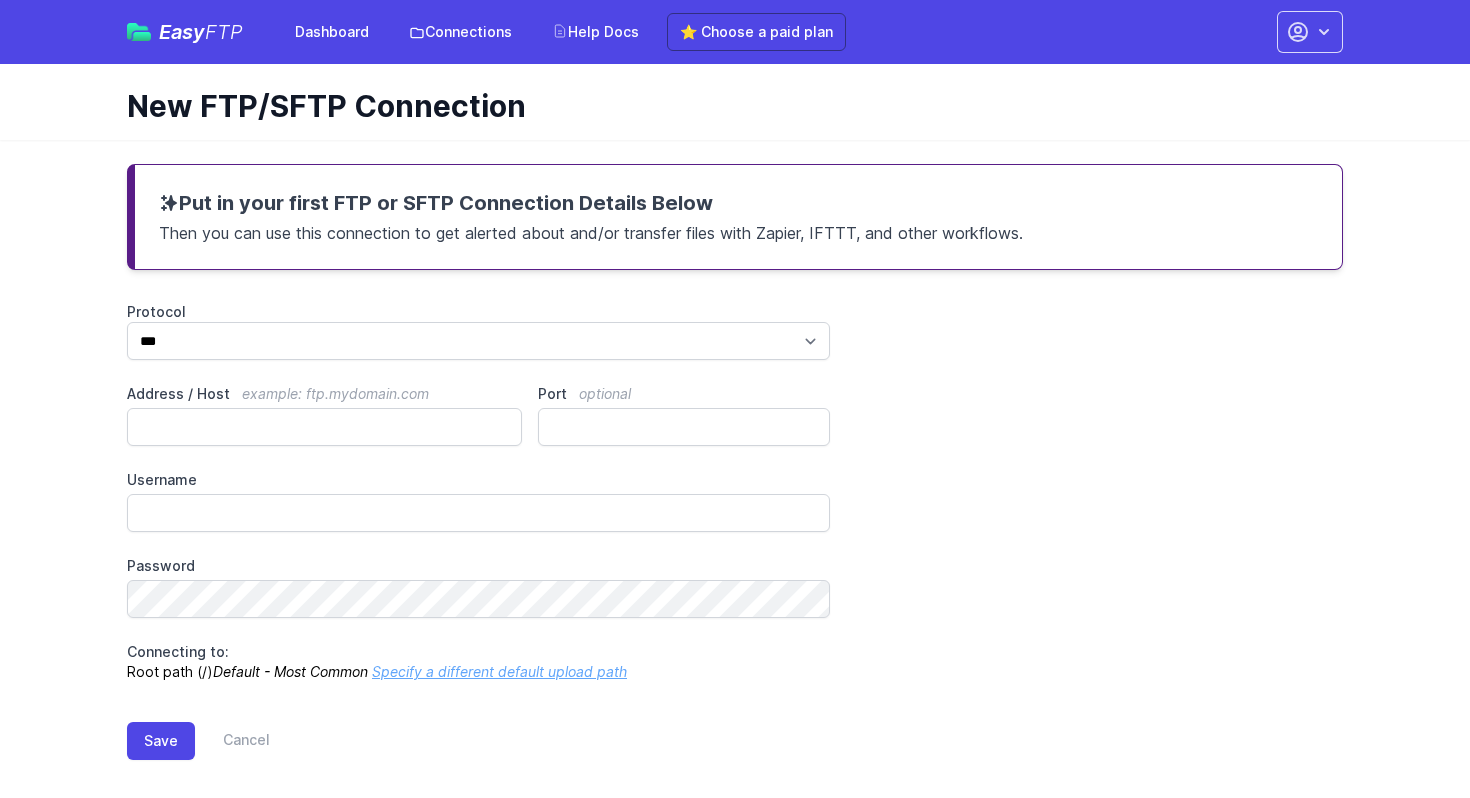 scroll, scrollTop: 0, scrollLeft: 0, axis: both 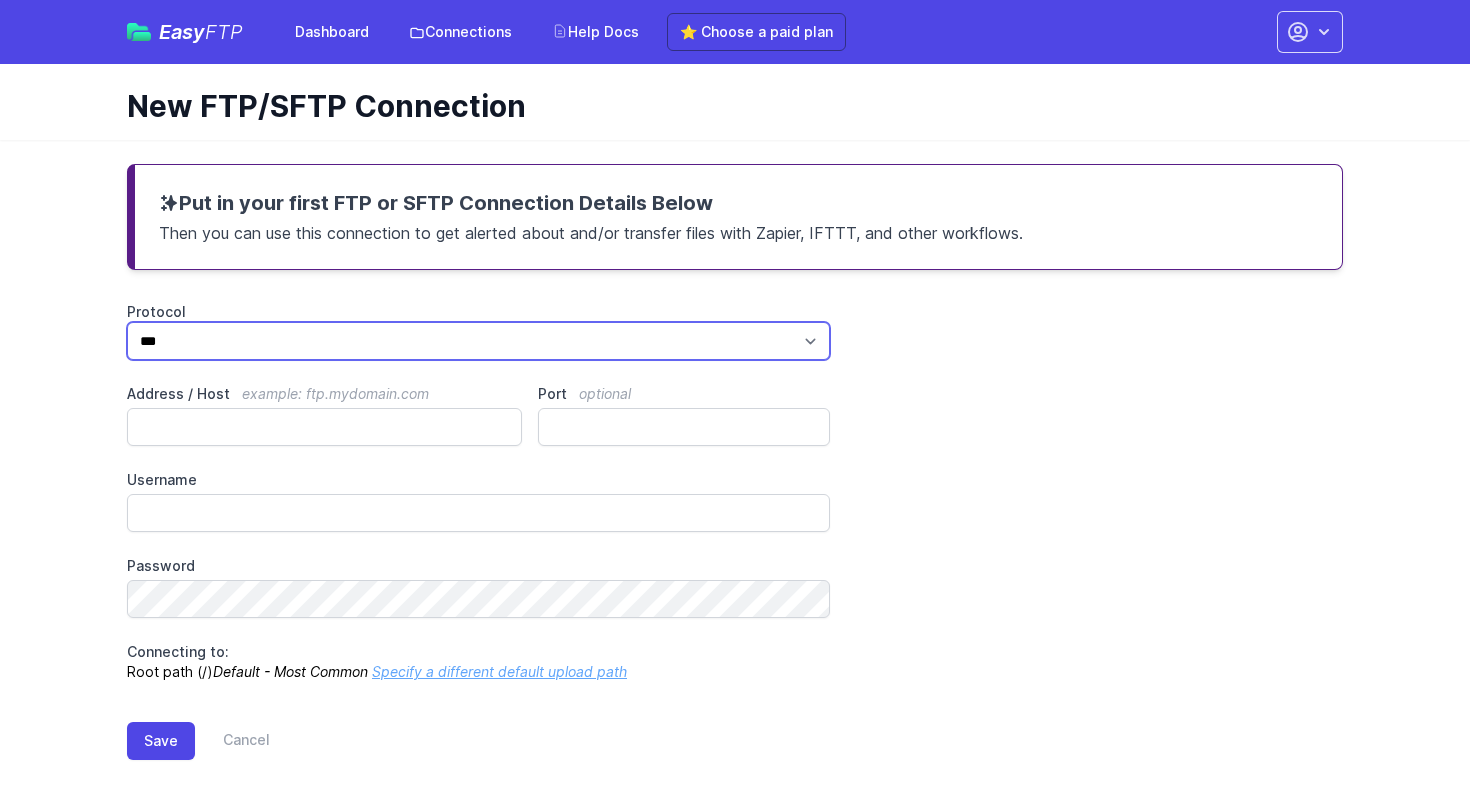 click on "***
****
****" at bounding box center (478, 341) 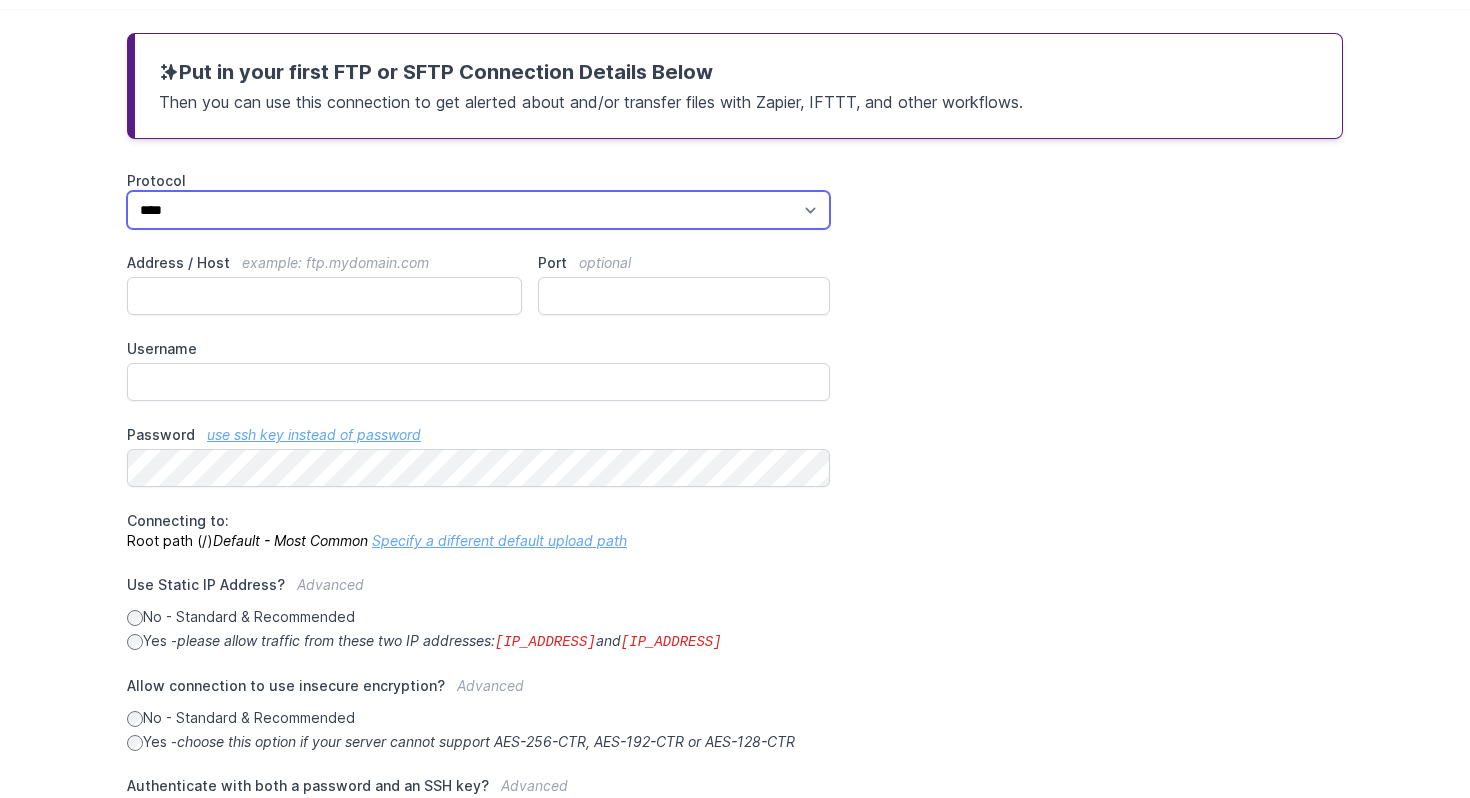 scroll, scrollTop: 136, scrollLeft: 0, axis: vertical 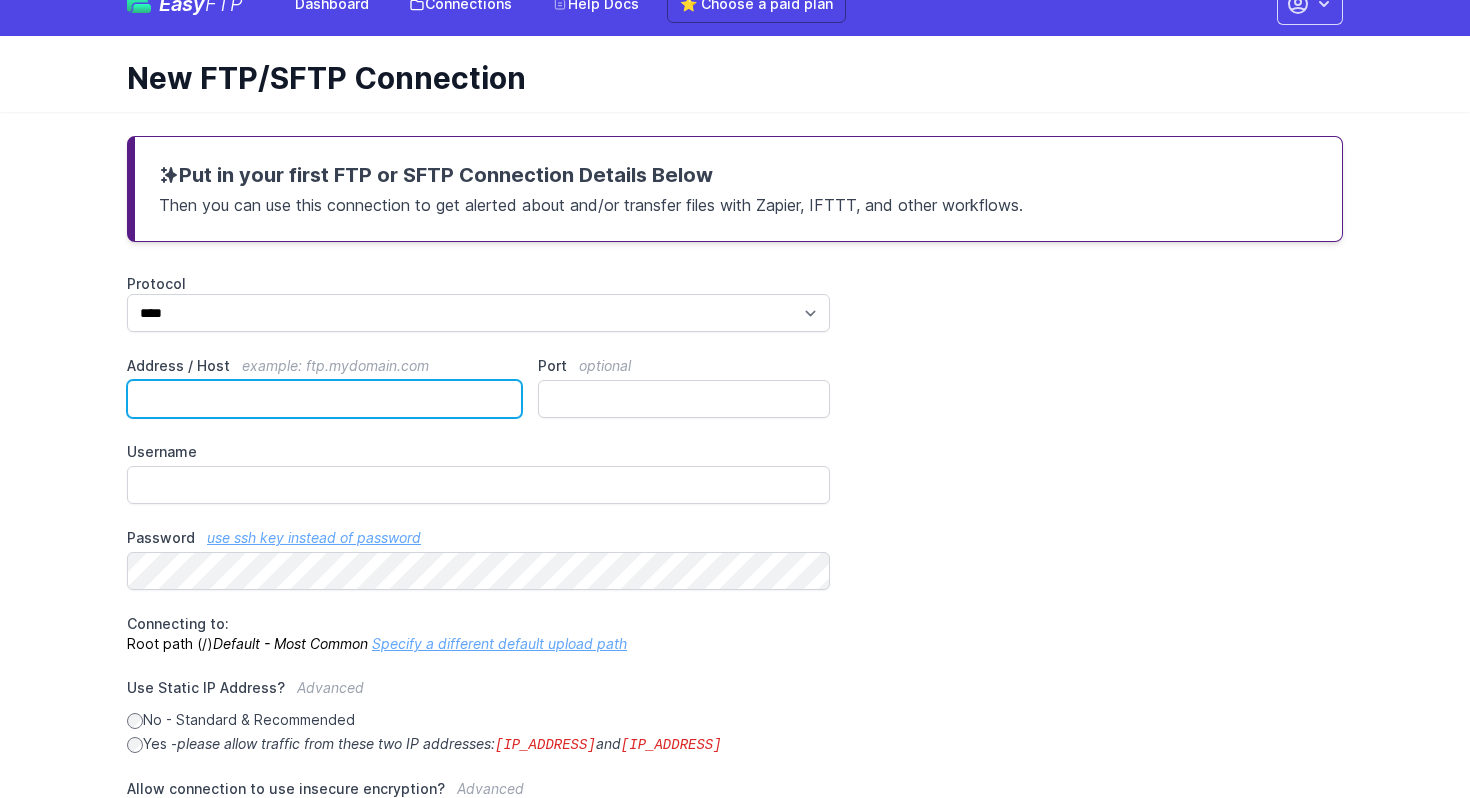 click on "Address / Host  example: ftp.mydomain.com" at bounding box center (324, 399) 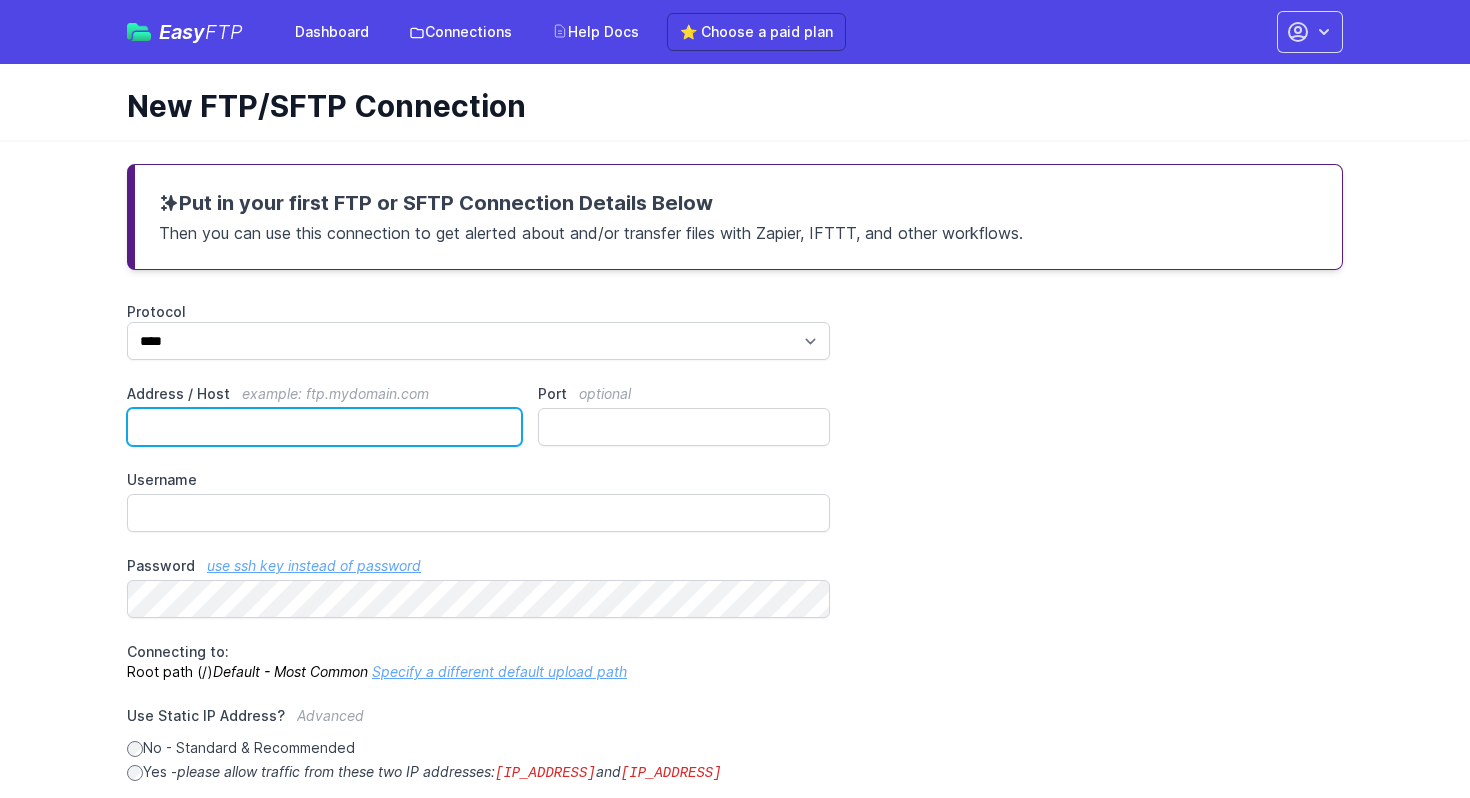 click on "Address / Host  example: ftp.mydomain.com" at bounding box center [324, 427] 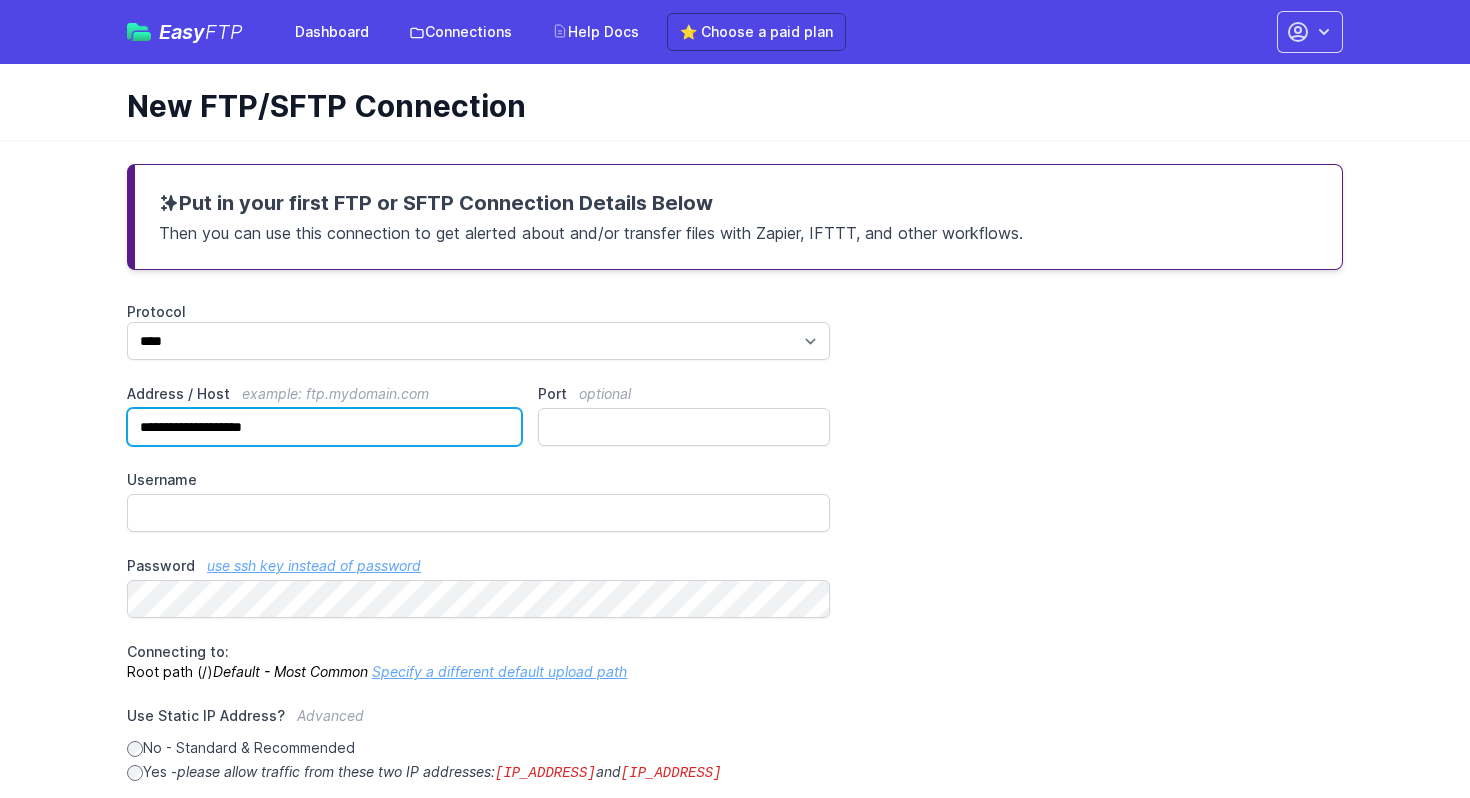type on "**********" 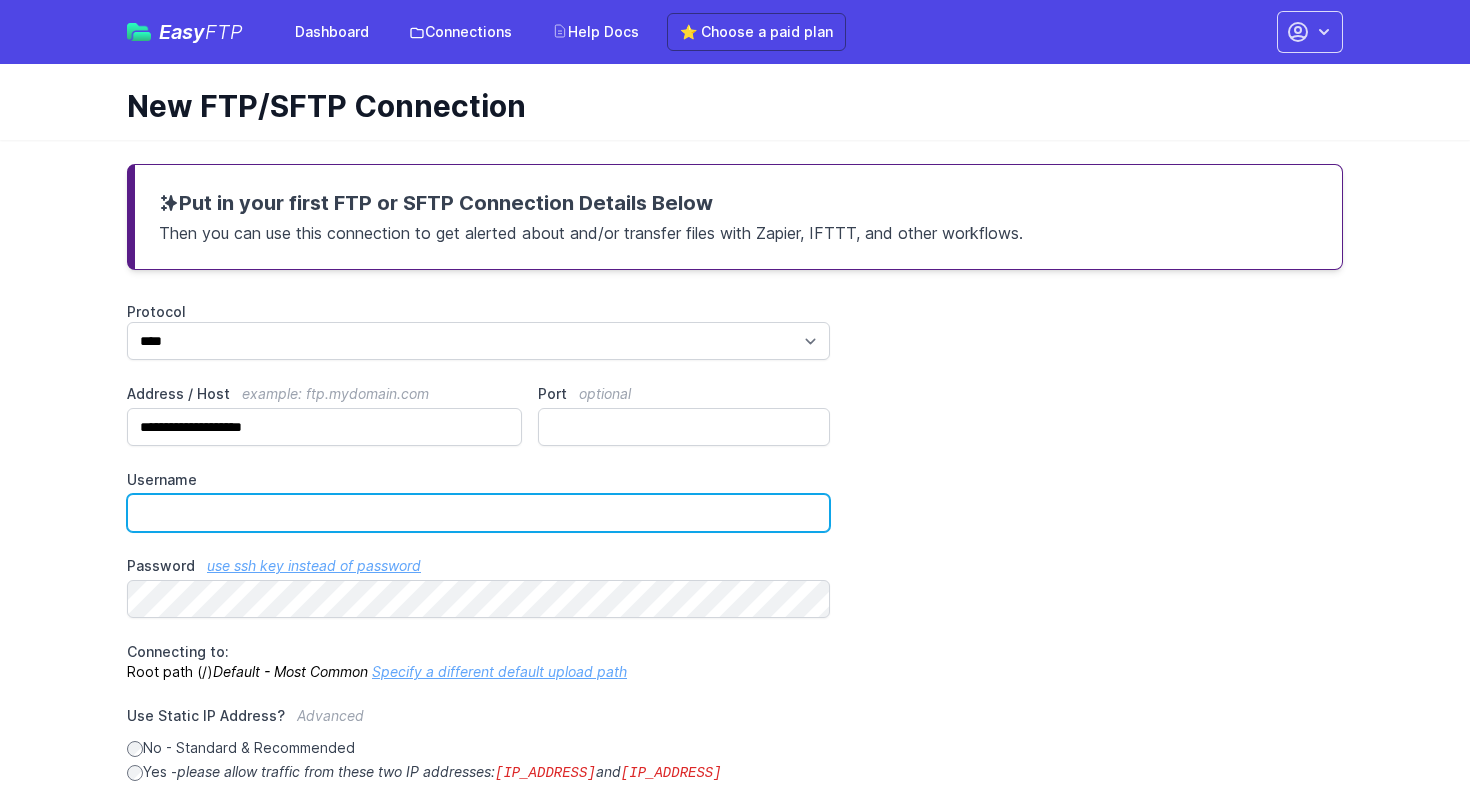 click on "Username" at bounding box center (478, 513) 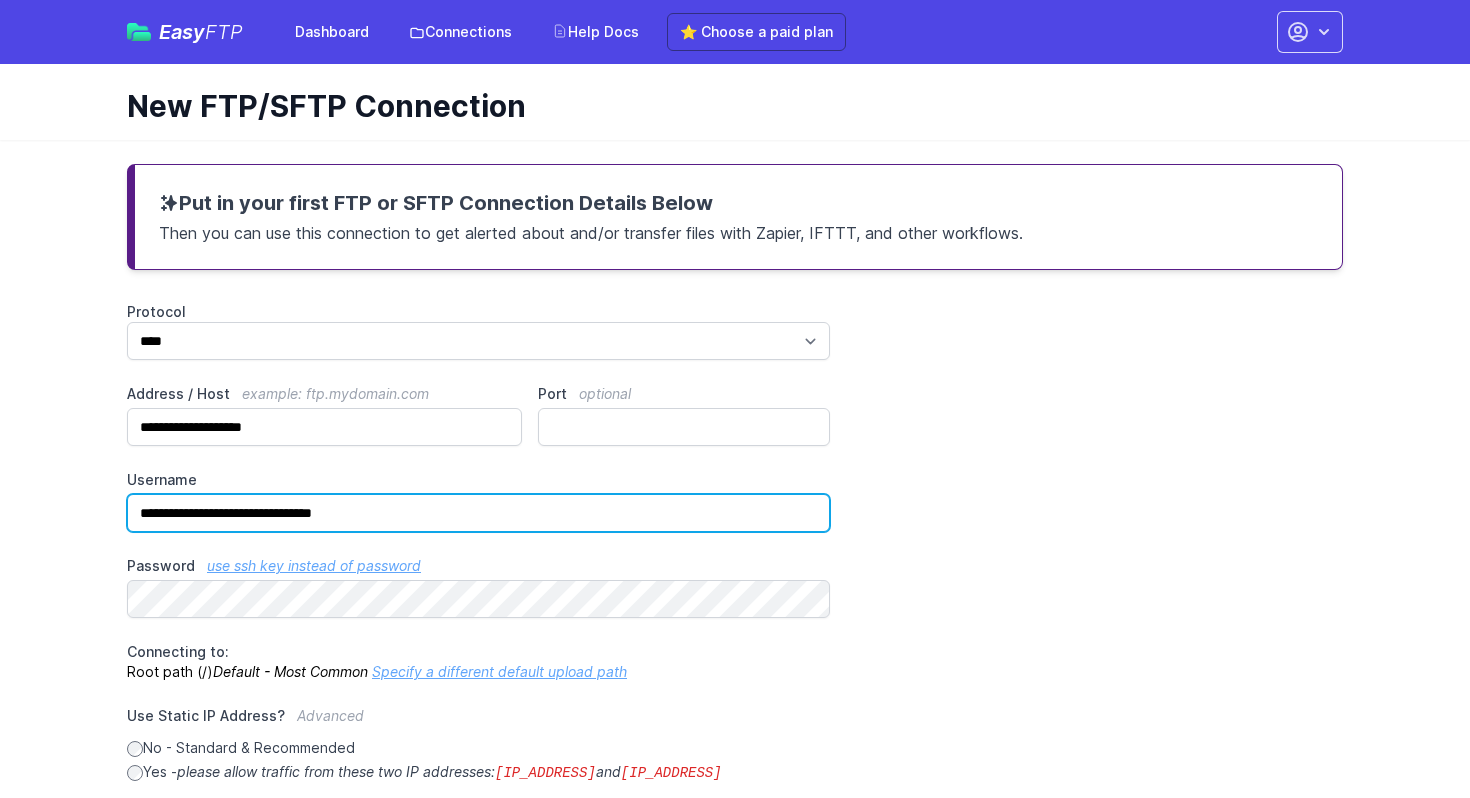 type on "**********" 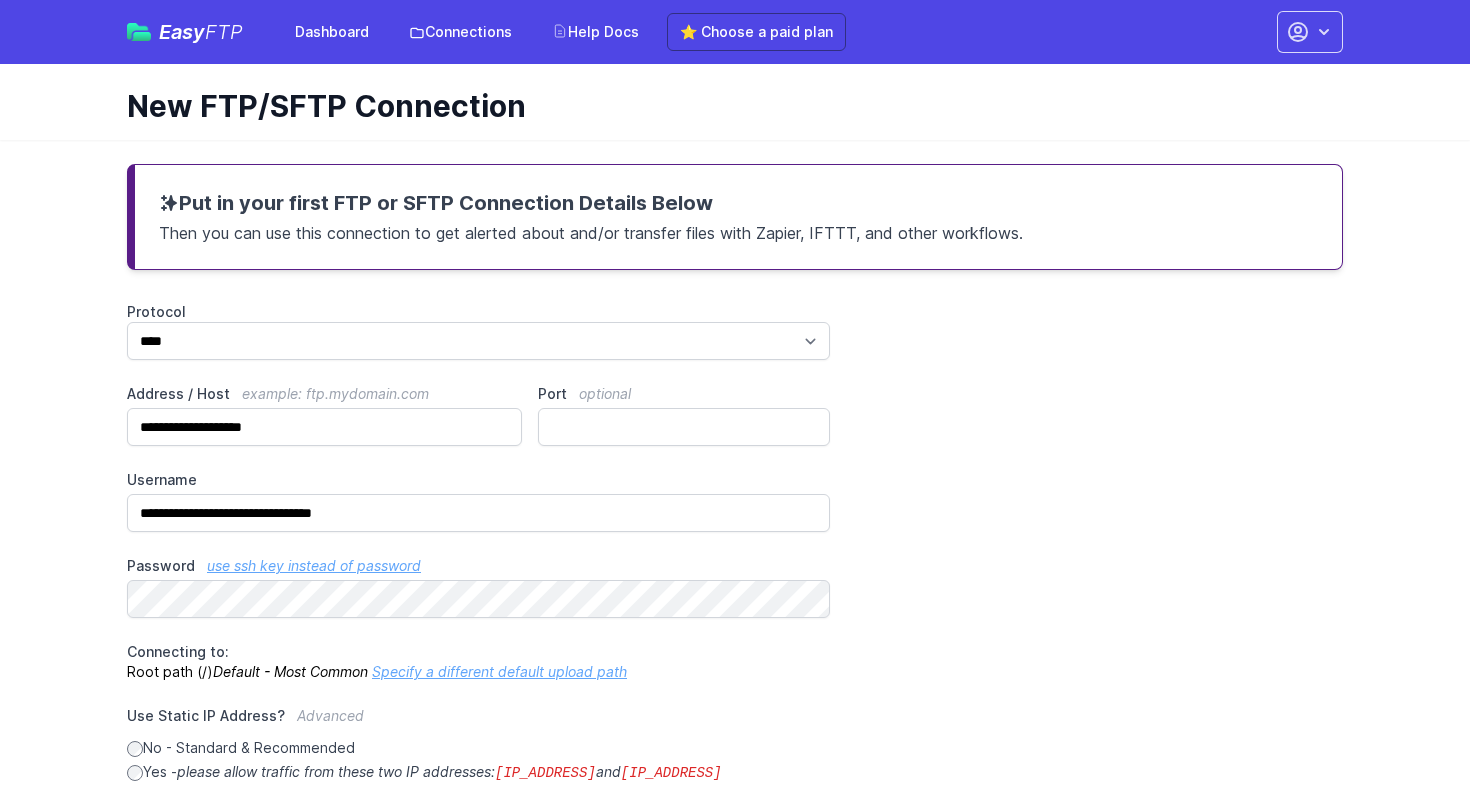 click on "**********" at bounding box center (735, 692) 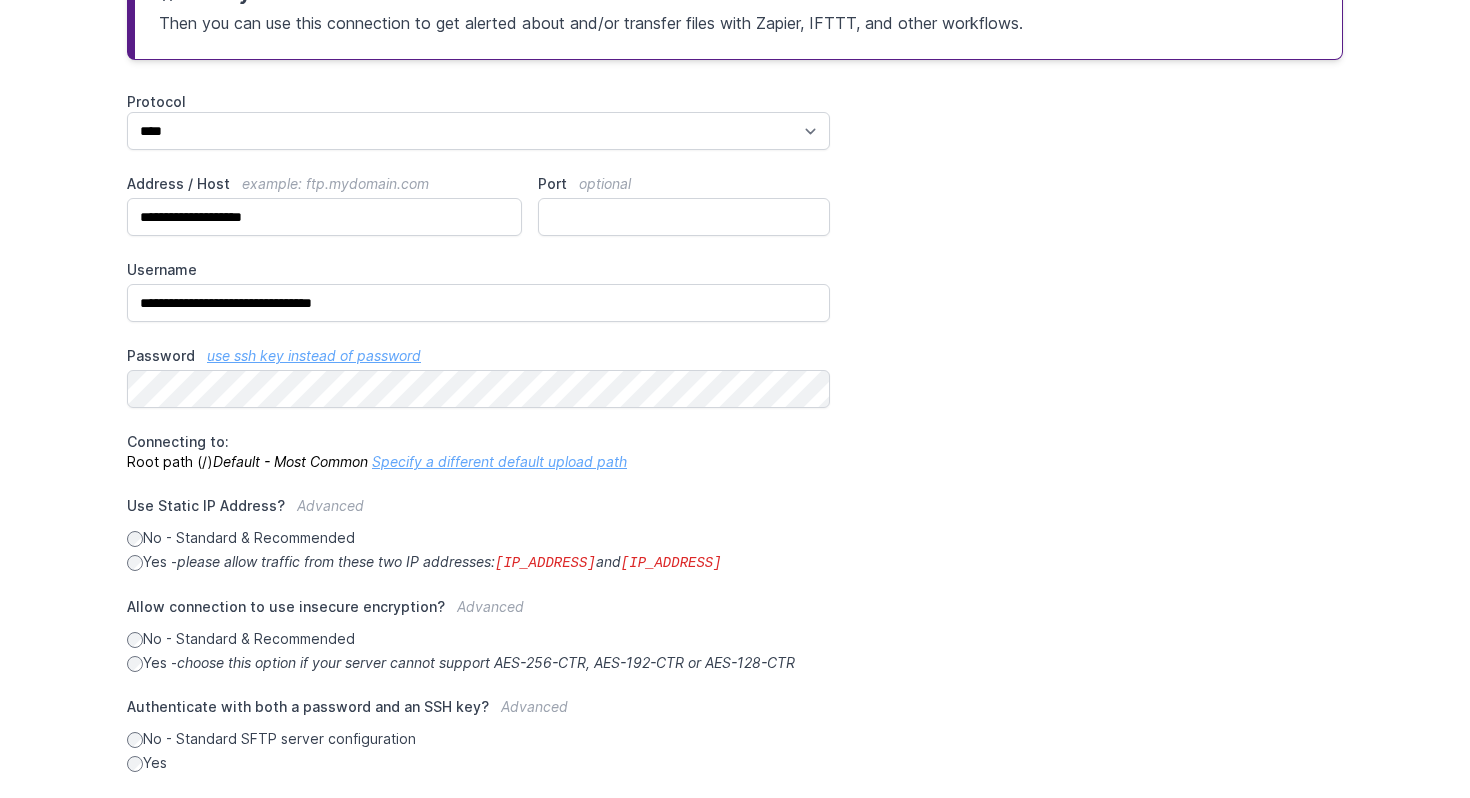 scroll, scrollTop: 212, scrollLeft: 0, axis: vertical 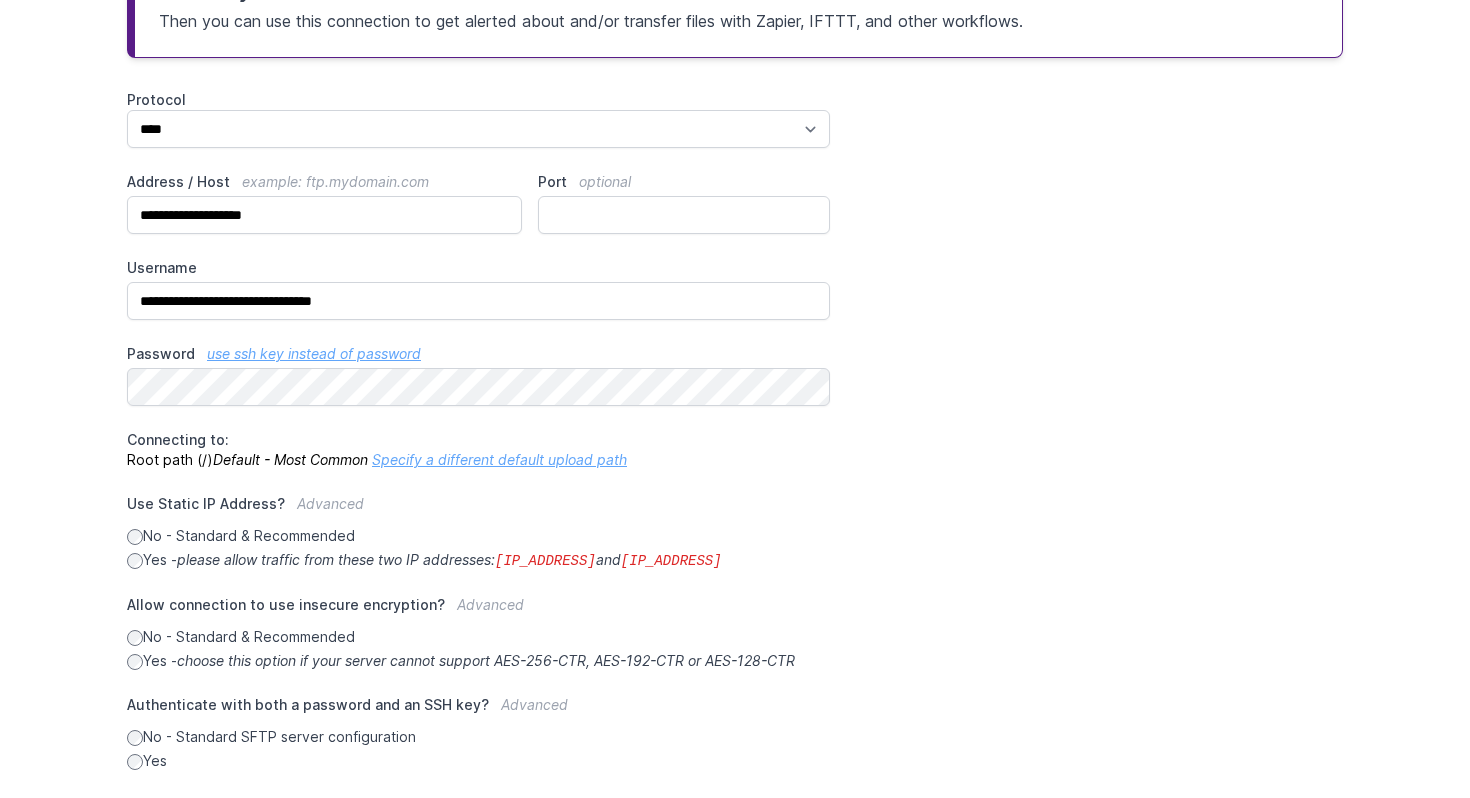 click on "Specify a different default upload path" at bounding box center (499, 459) 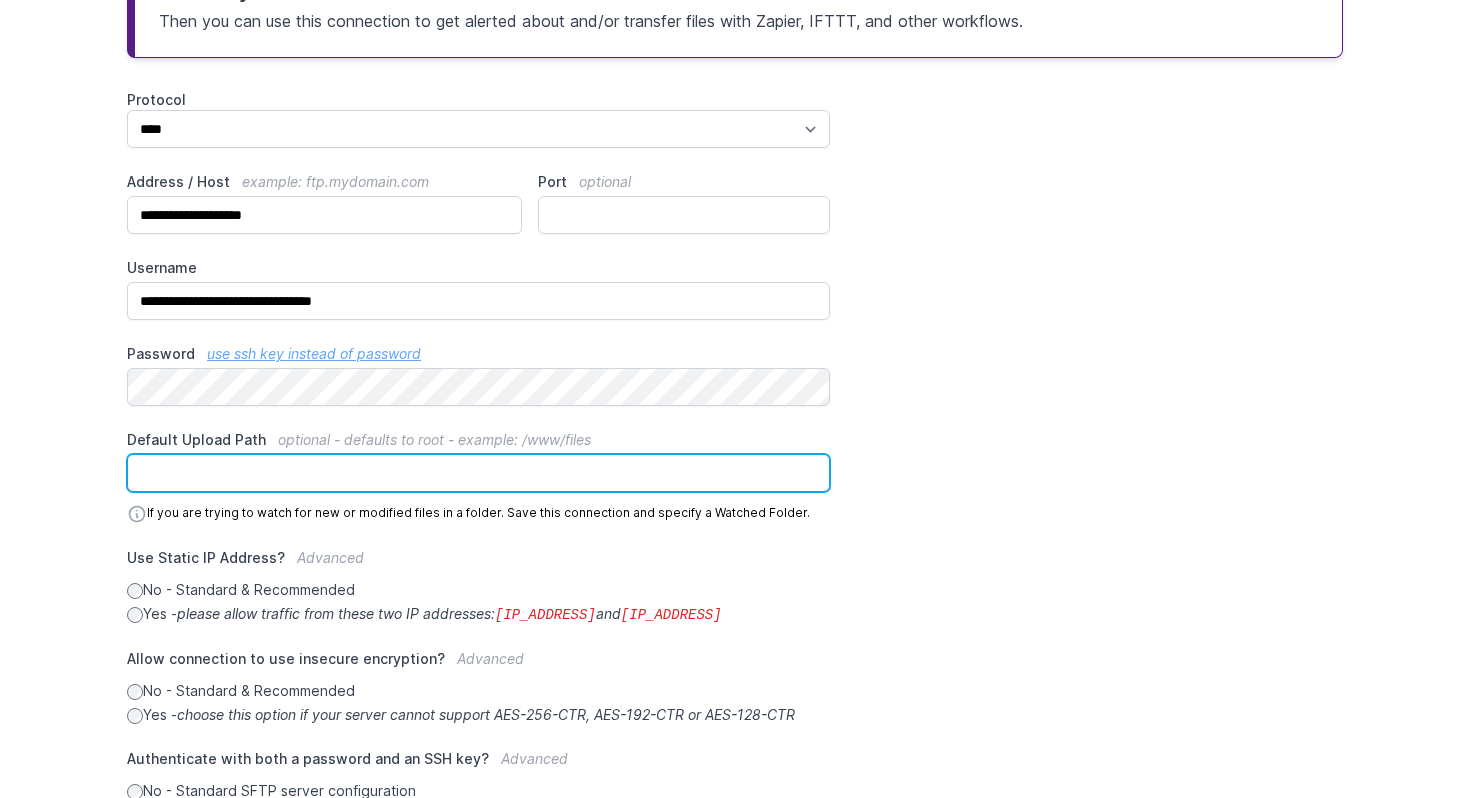 click on "Default Upload Path  optional - defaults to root - example: /www/files" at bounding box center [478, 473] 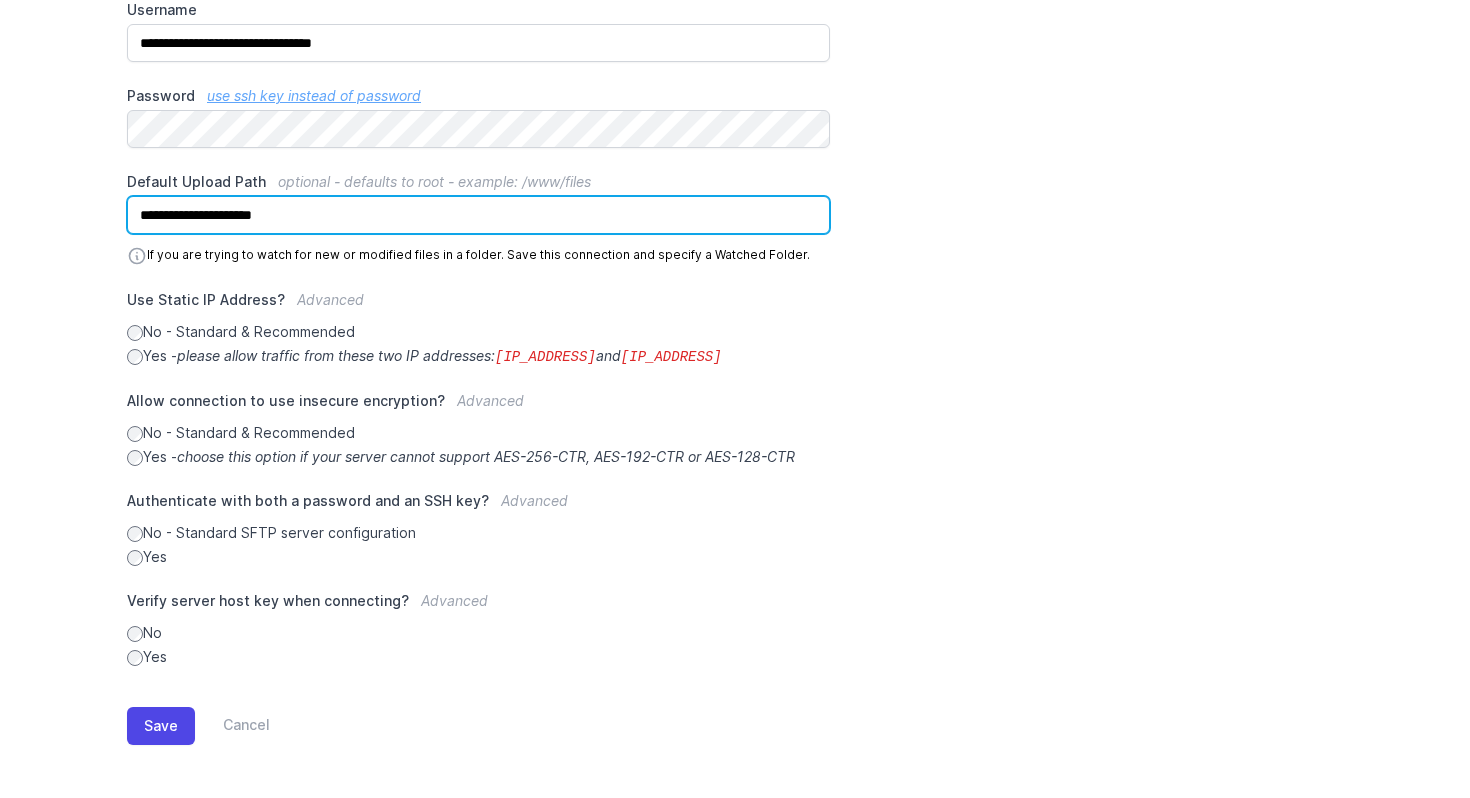 scroll, scrollTop: 472, scrollLeft: 0, axis: vertical 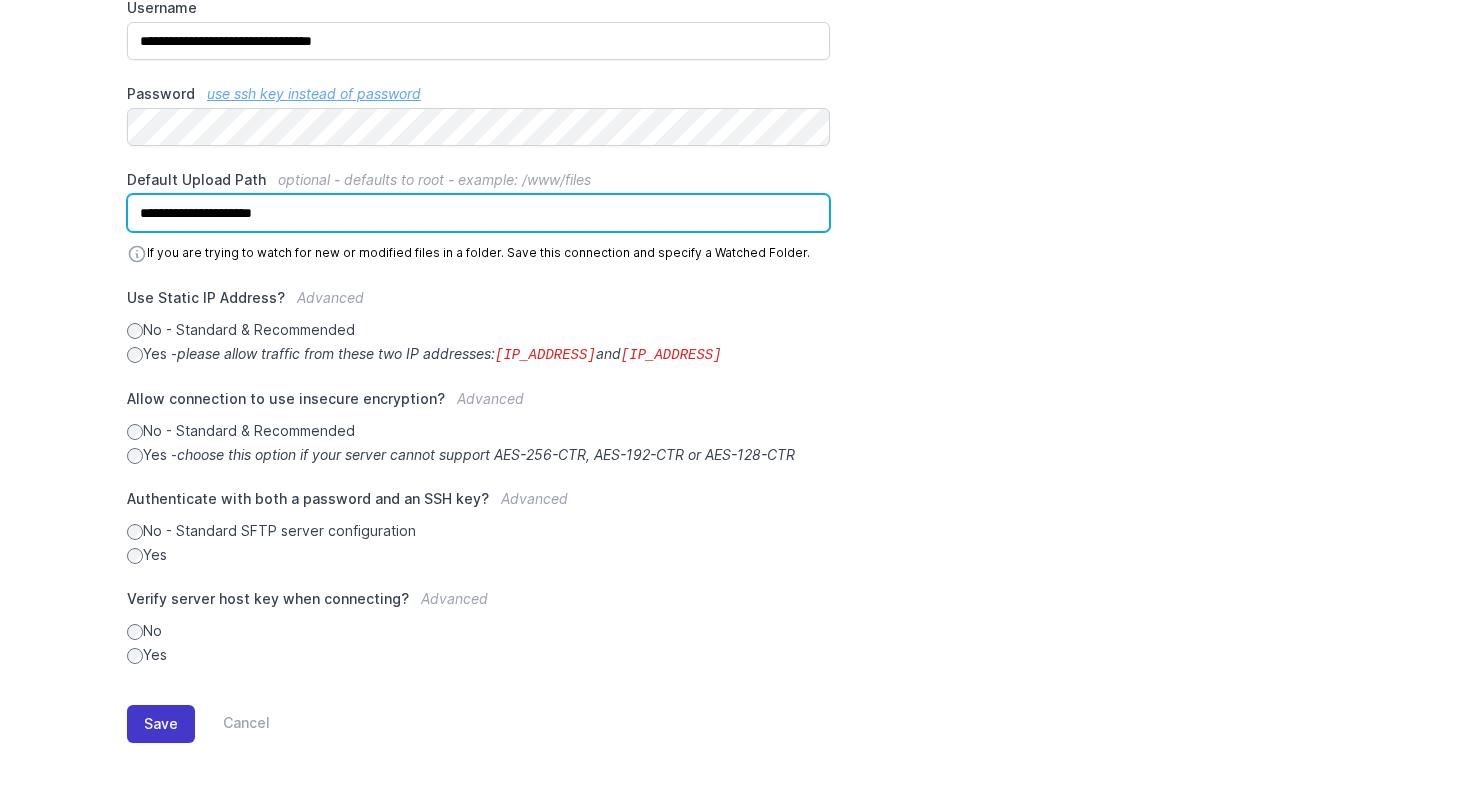 type on "**********" 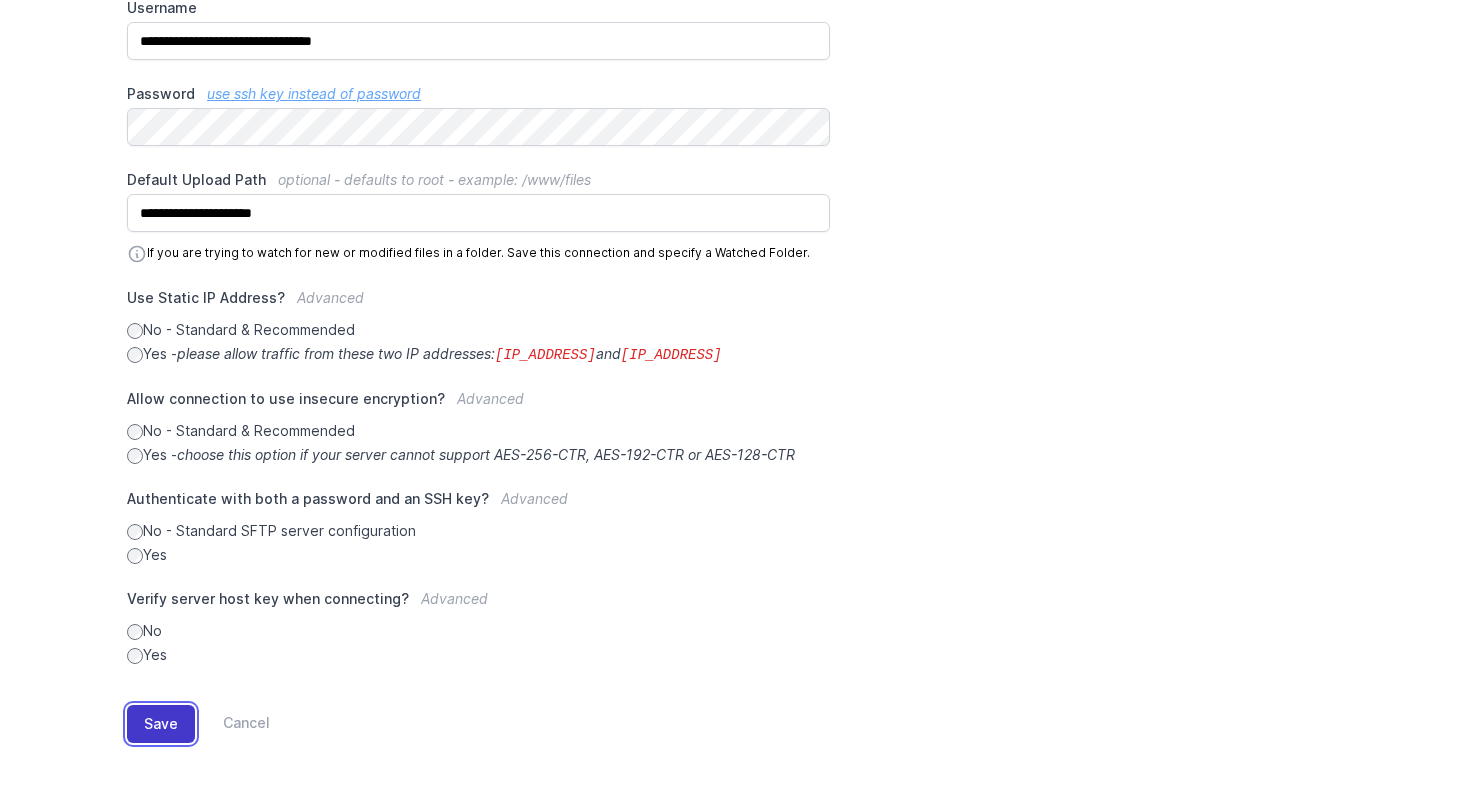 click on "Save" at bounding box center [161, 724] 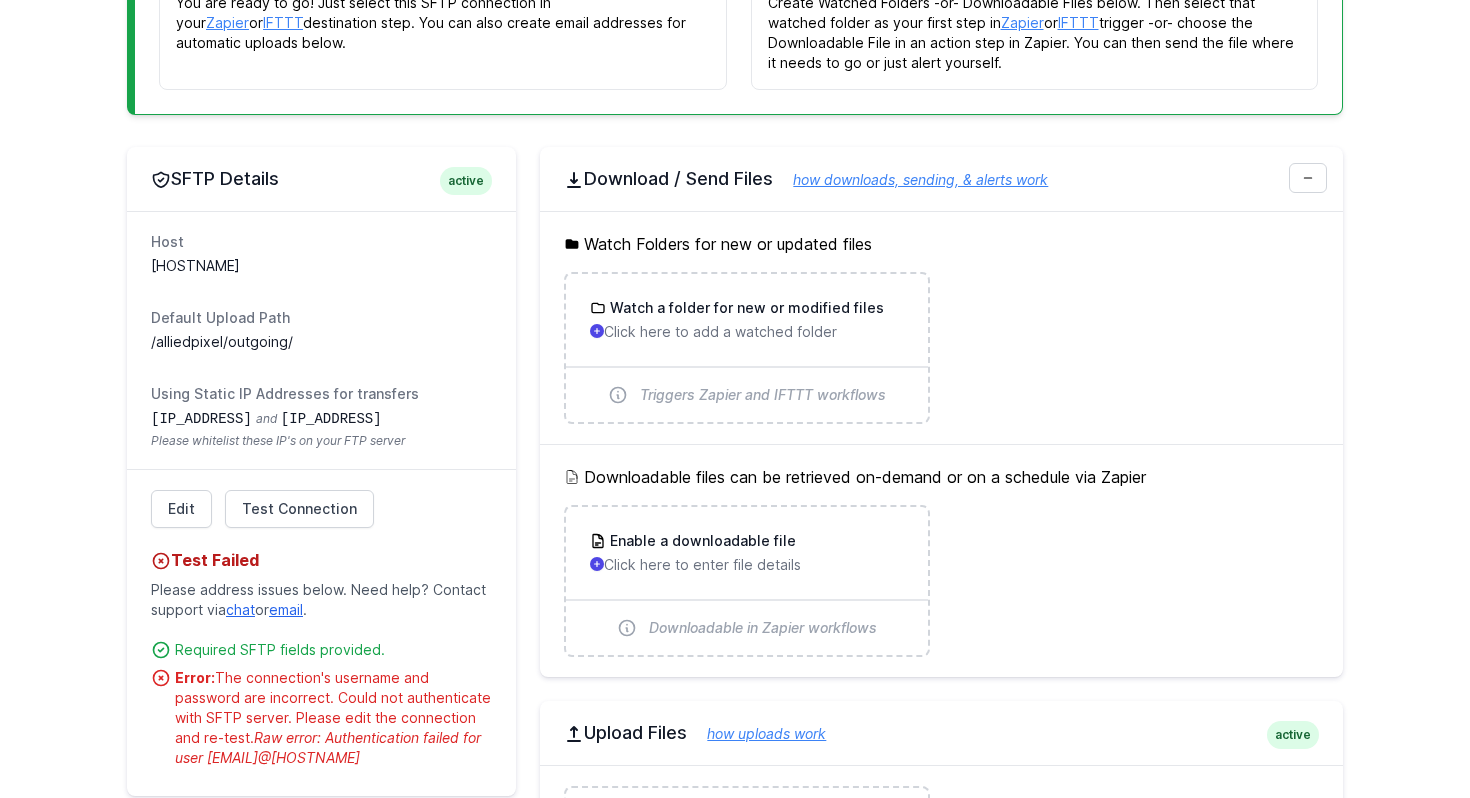 scroll, scrollTop: 491, scrollLeft: 0, axis: vertical 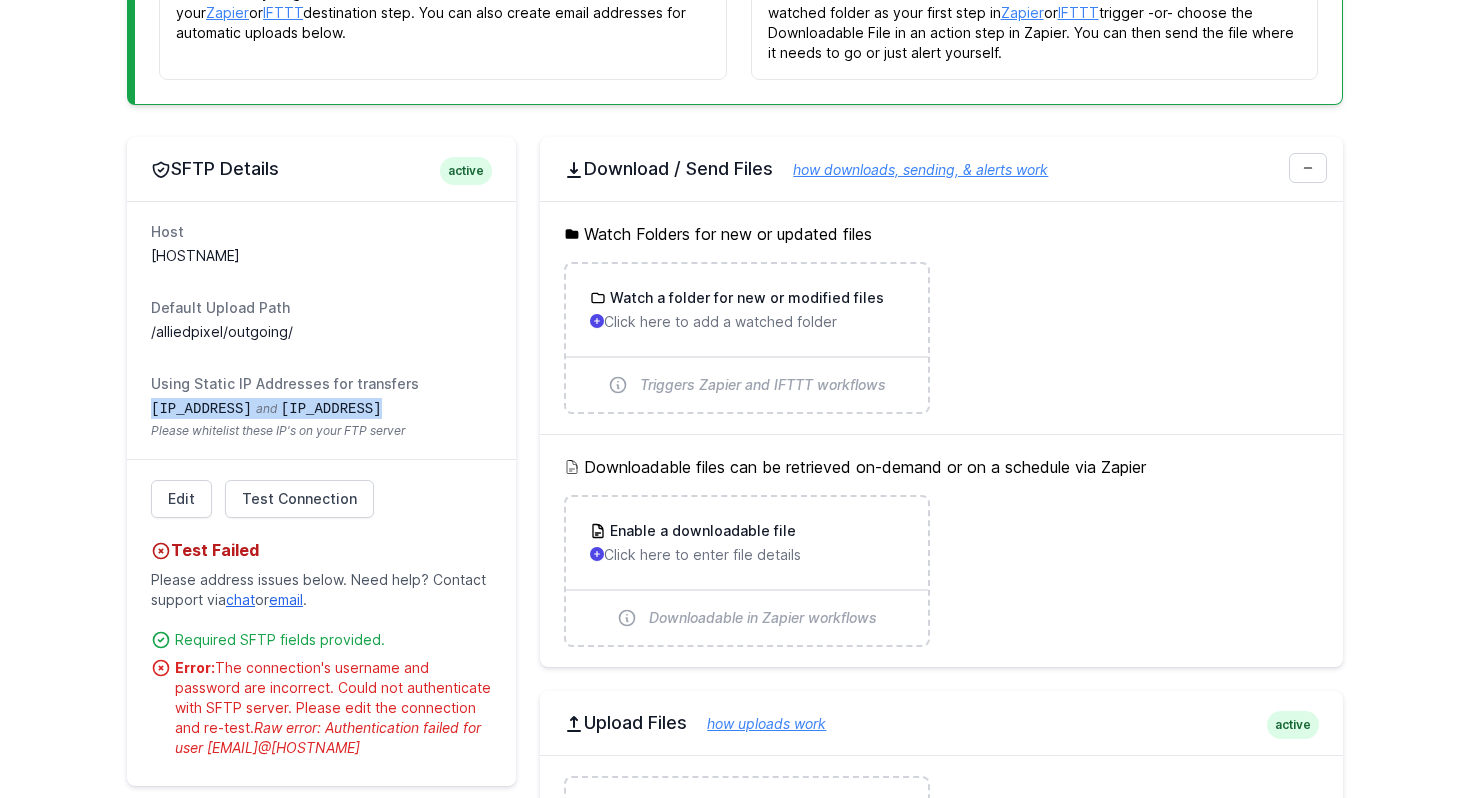 drag, startPoint x: 154, startPoint y: 406, endPoint x: 397, endPoint y: 415, distance: 243.16661 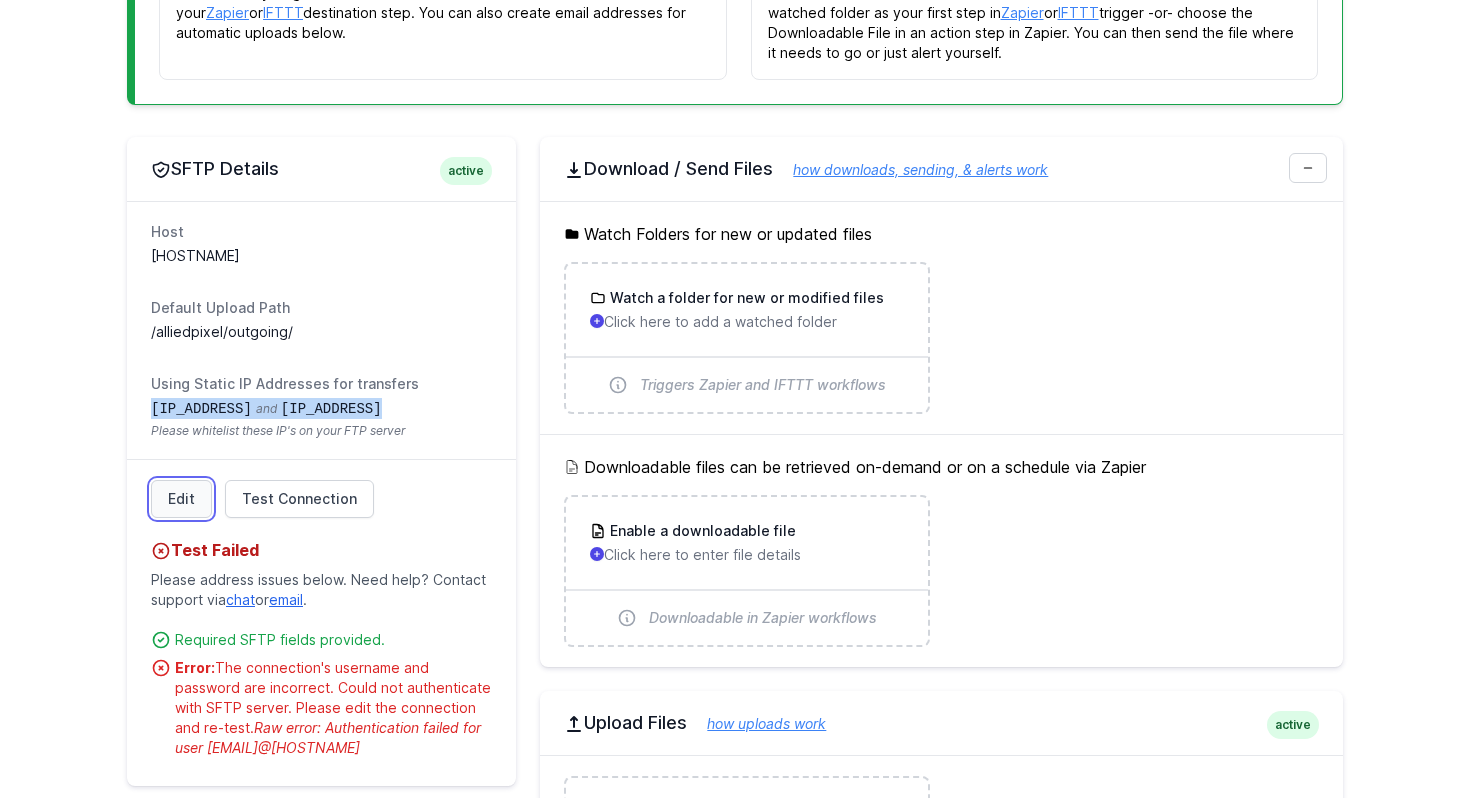 click on "Edit" at bounding box center [181, 499] 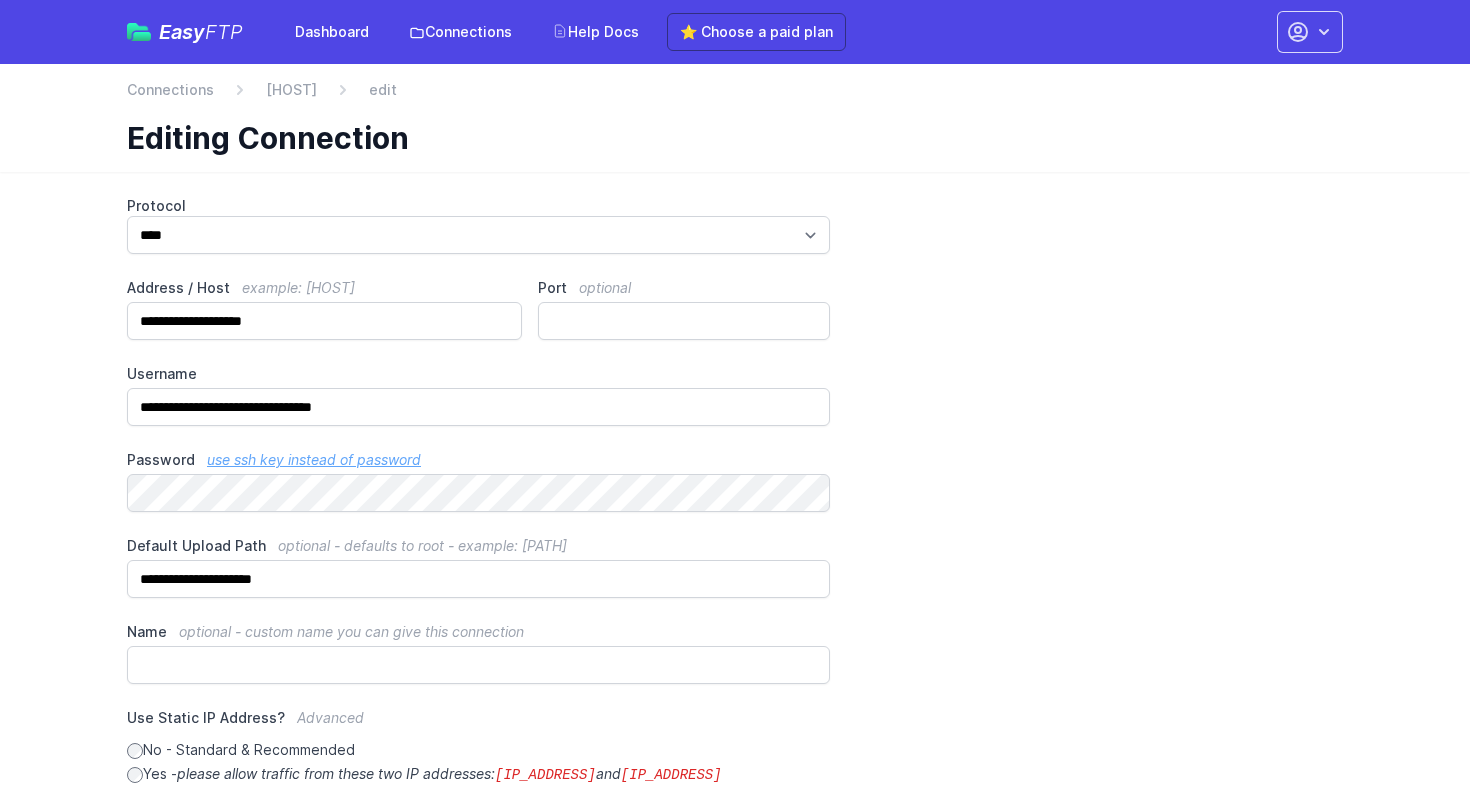 scroll, scrollTop: 0, scrollLeft: 0, axis: both 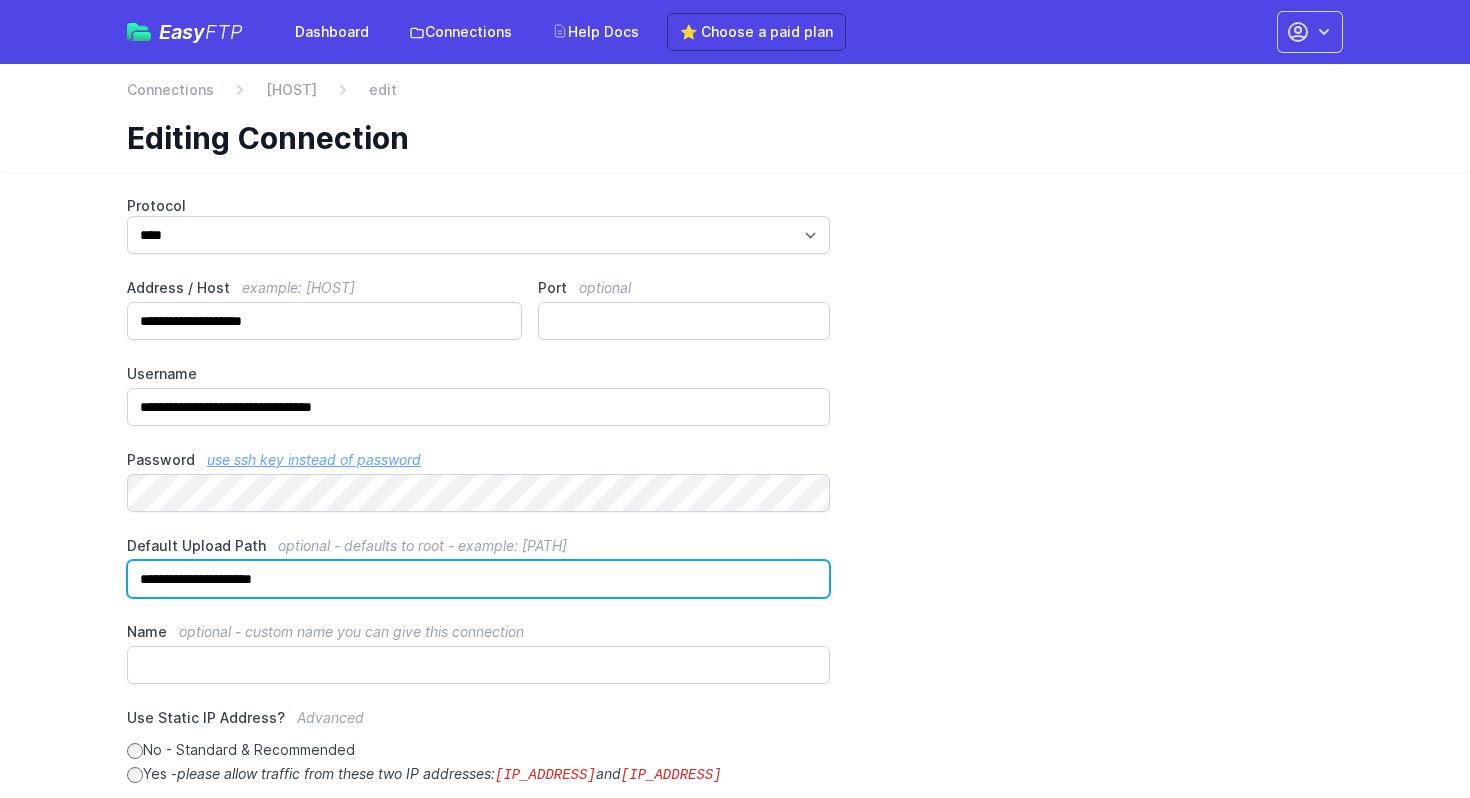 click on "**********" at bounding box center (478, 579) 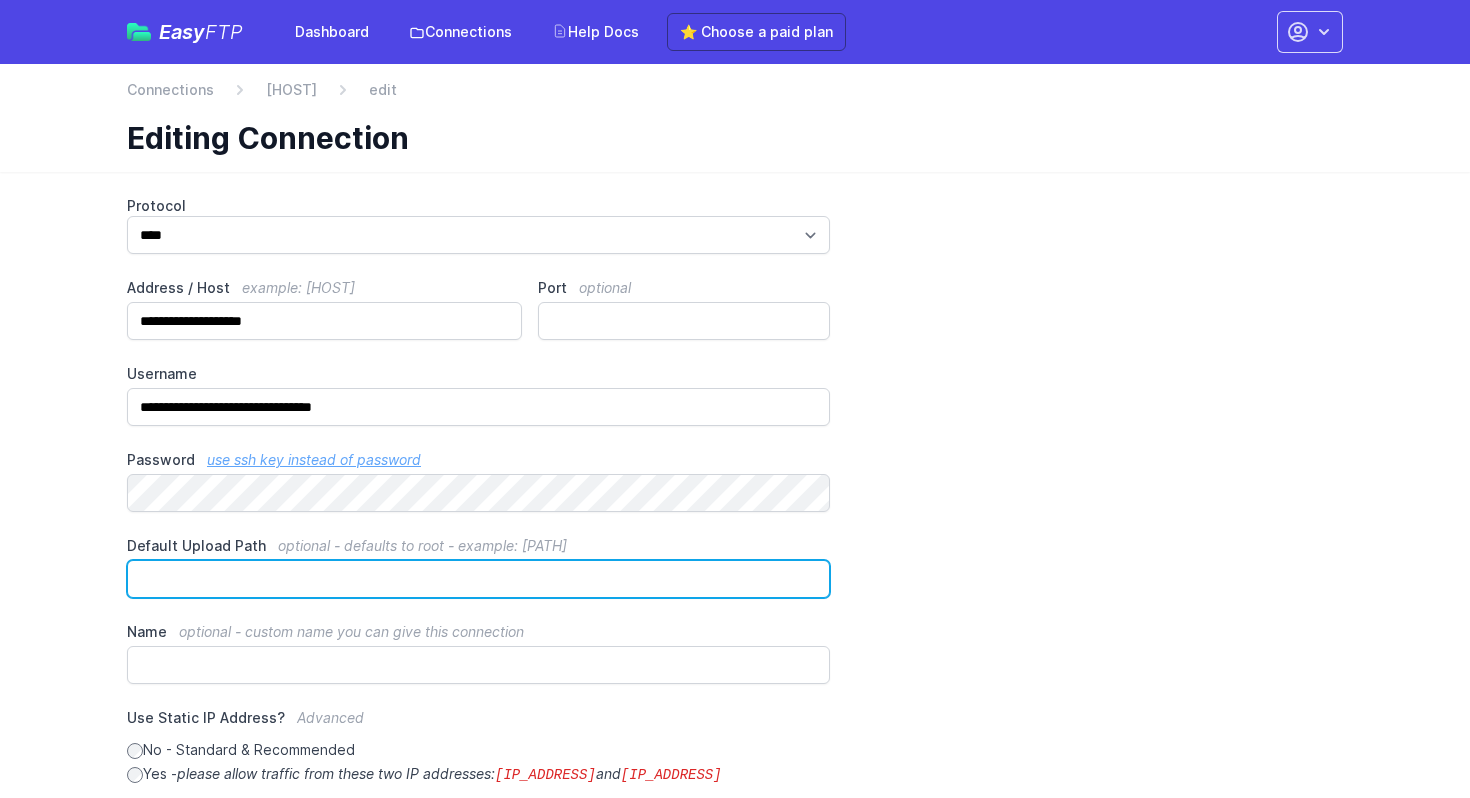 type 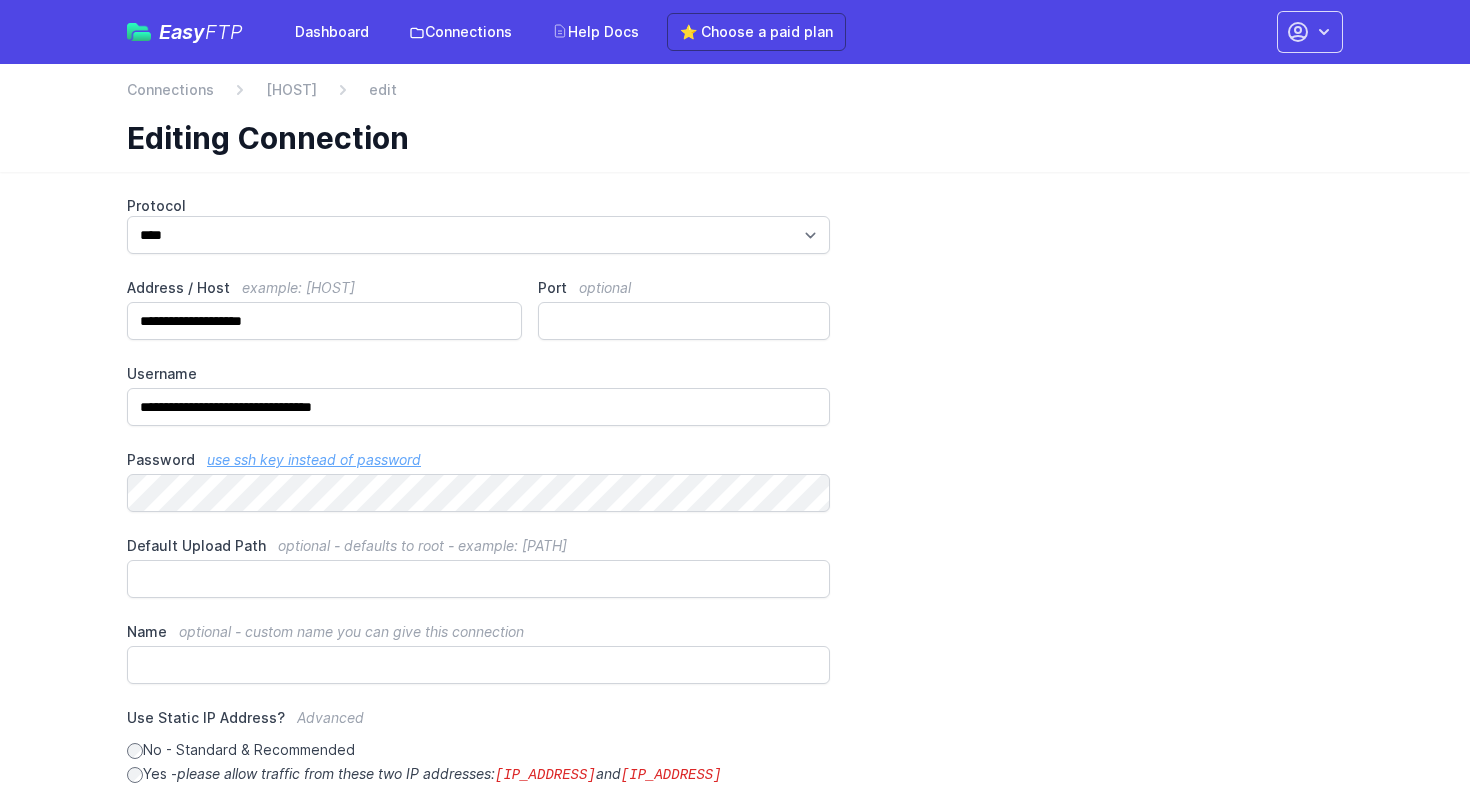 click on "**********" at bounding box center (735, 695) 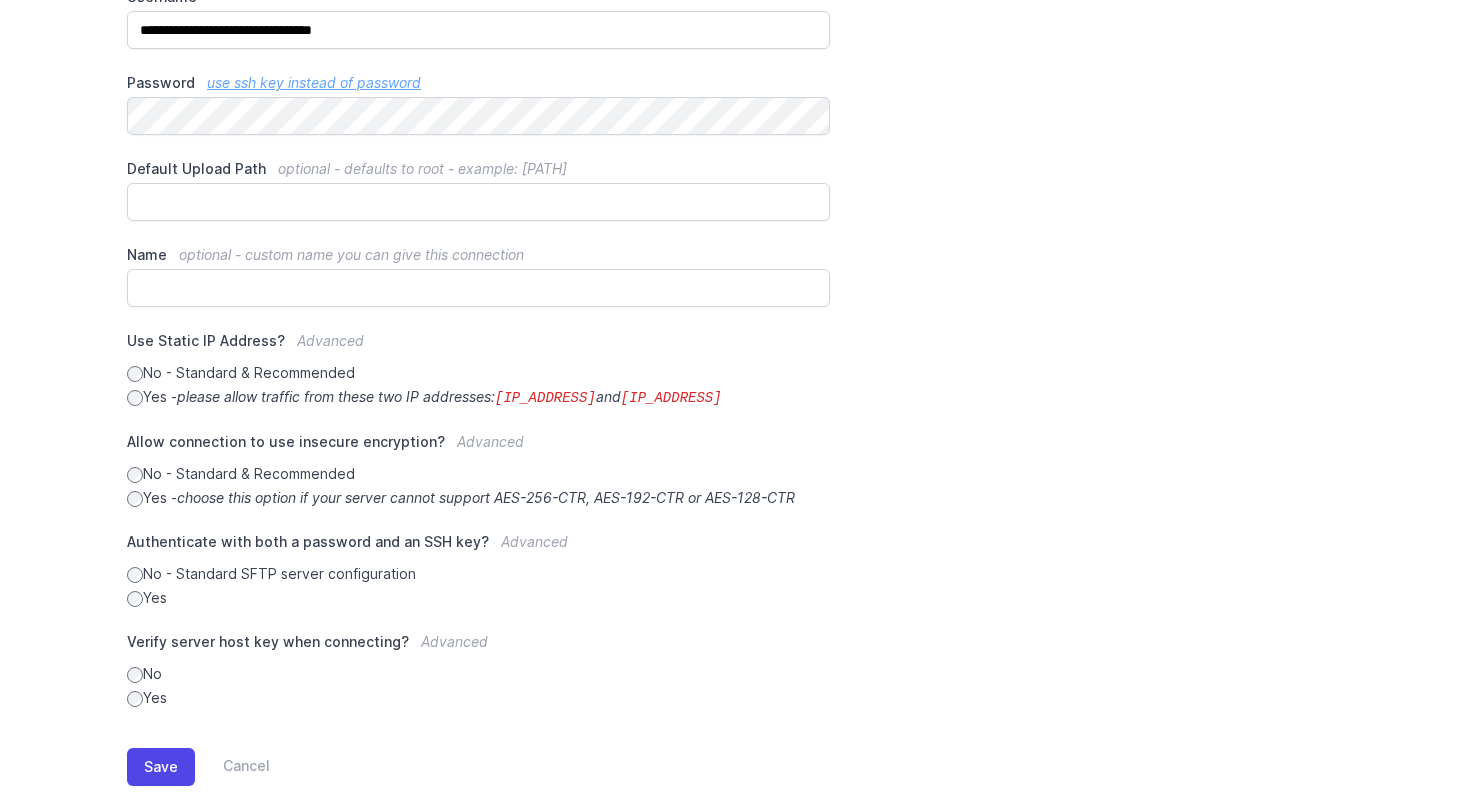 scroll, scrollTop: 420, scrollLeft: 0, axis: vertical 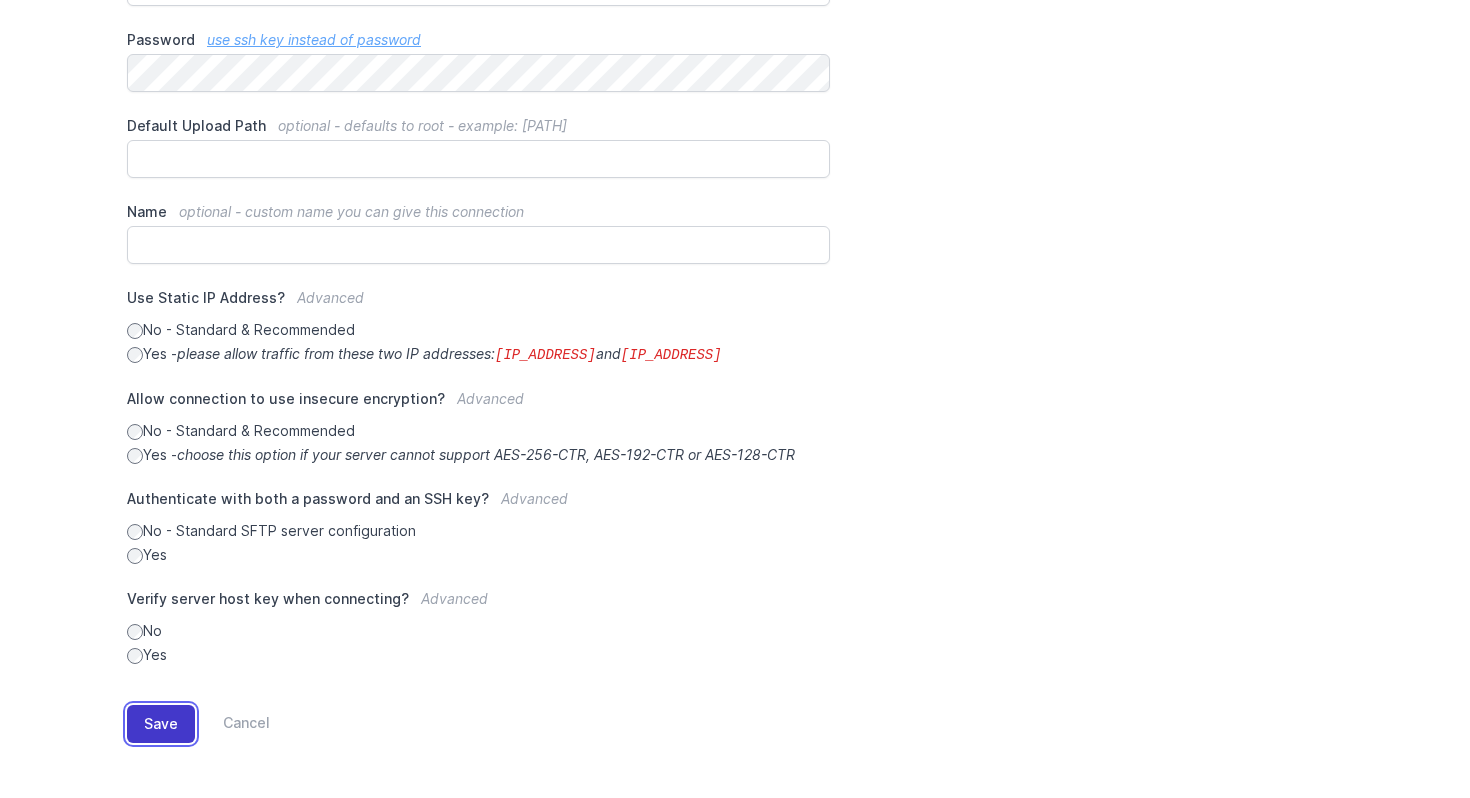 click on "Save" at bounding box center (161, 724) 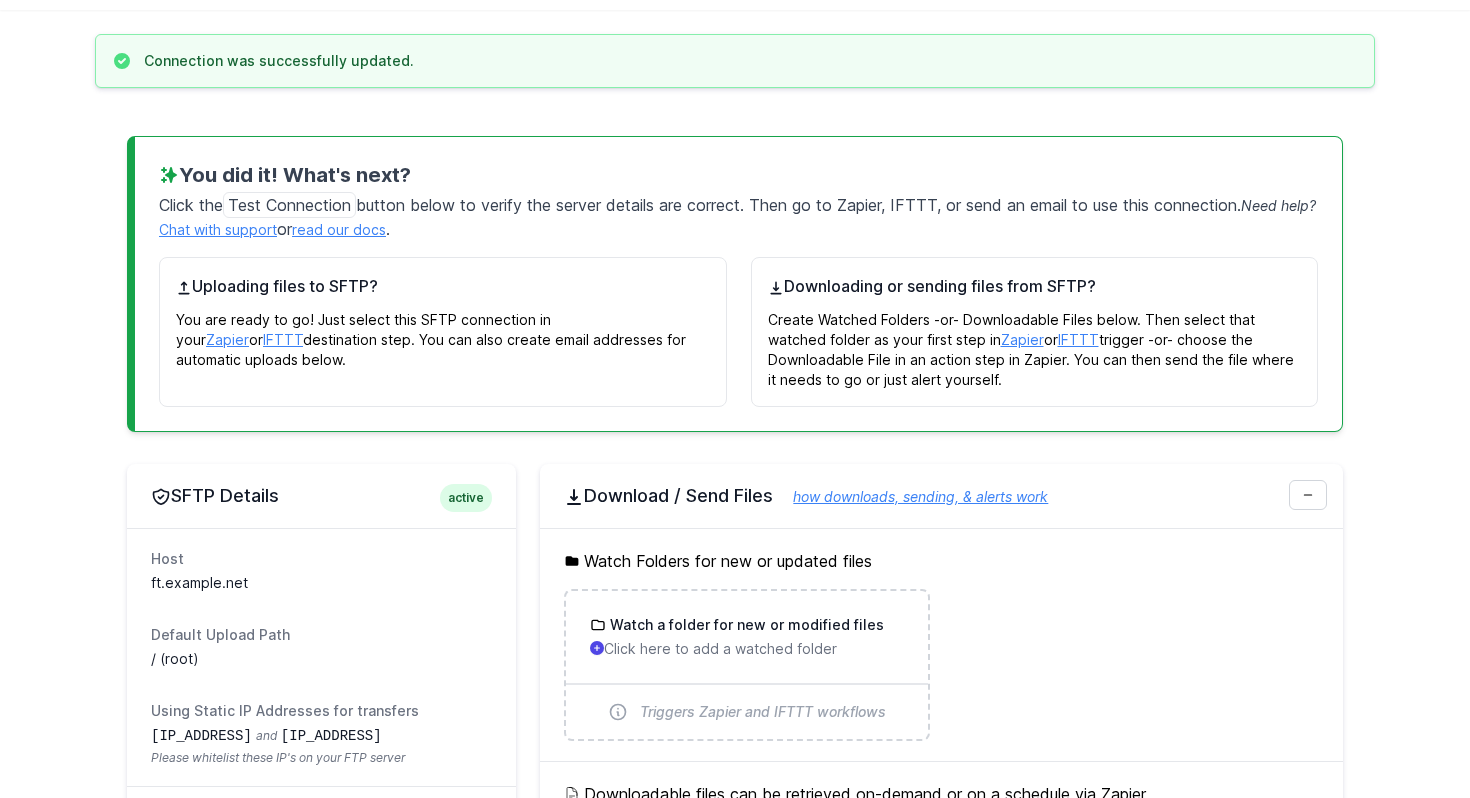 scroll, scrollTop: 171, scrollLeft: 0, axis: vertical 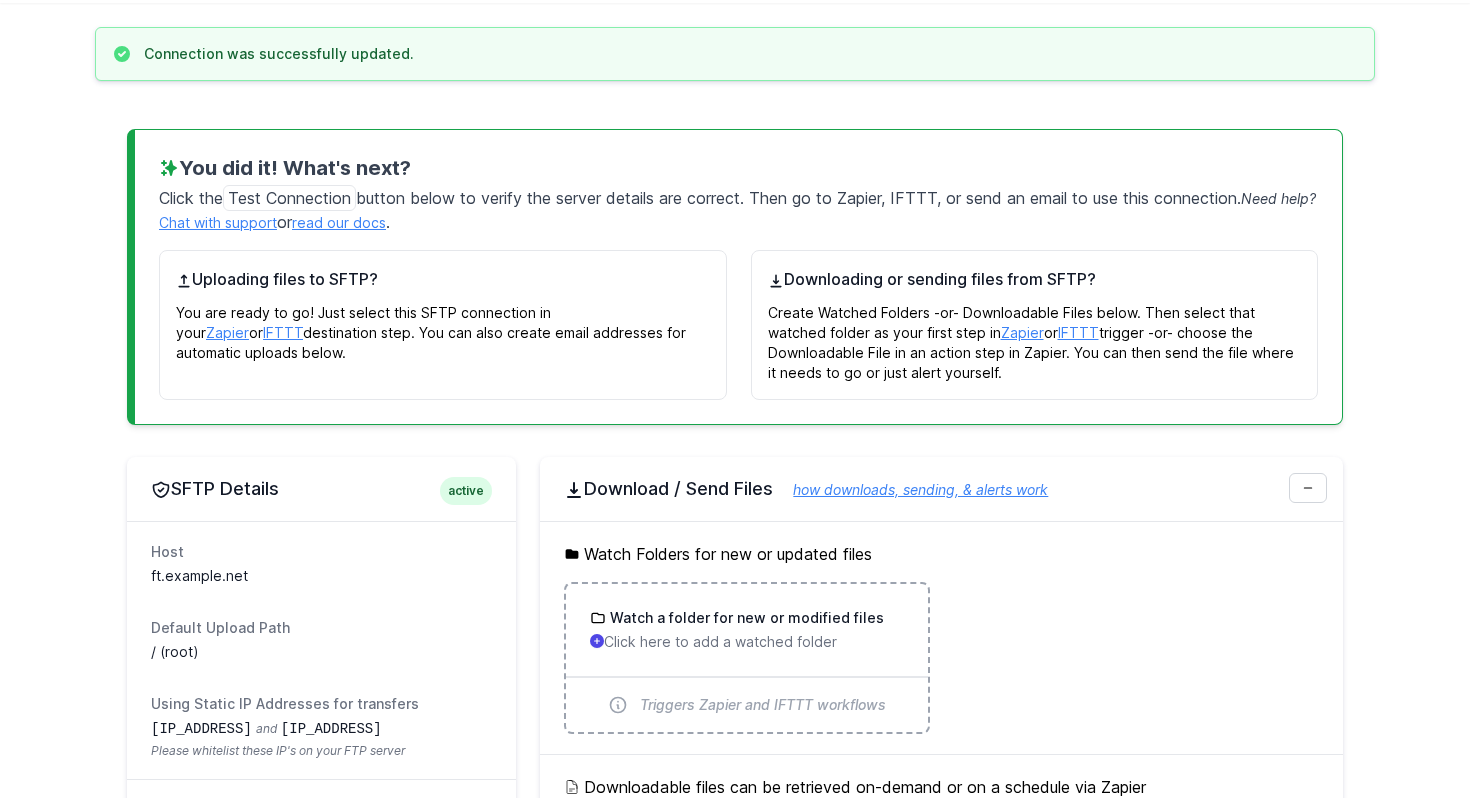 click on "Watch a folder for new or modified files" at bounding box center (745, 618) 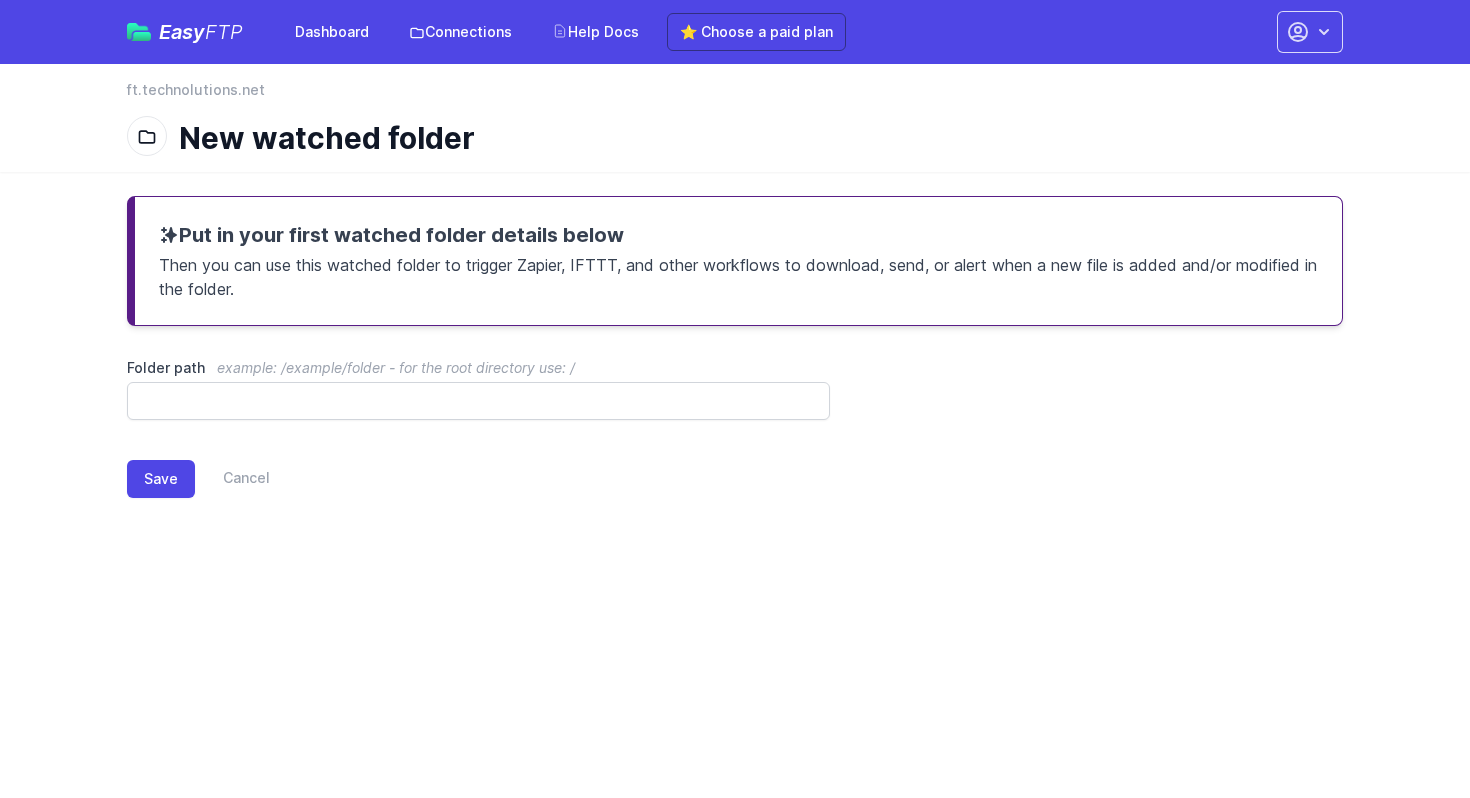 scroll, scrollTop: 0, scrollLeft: 0, axis: both 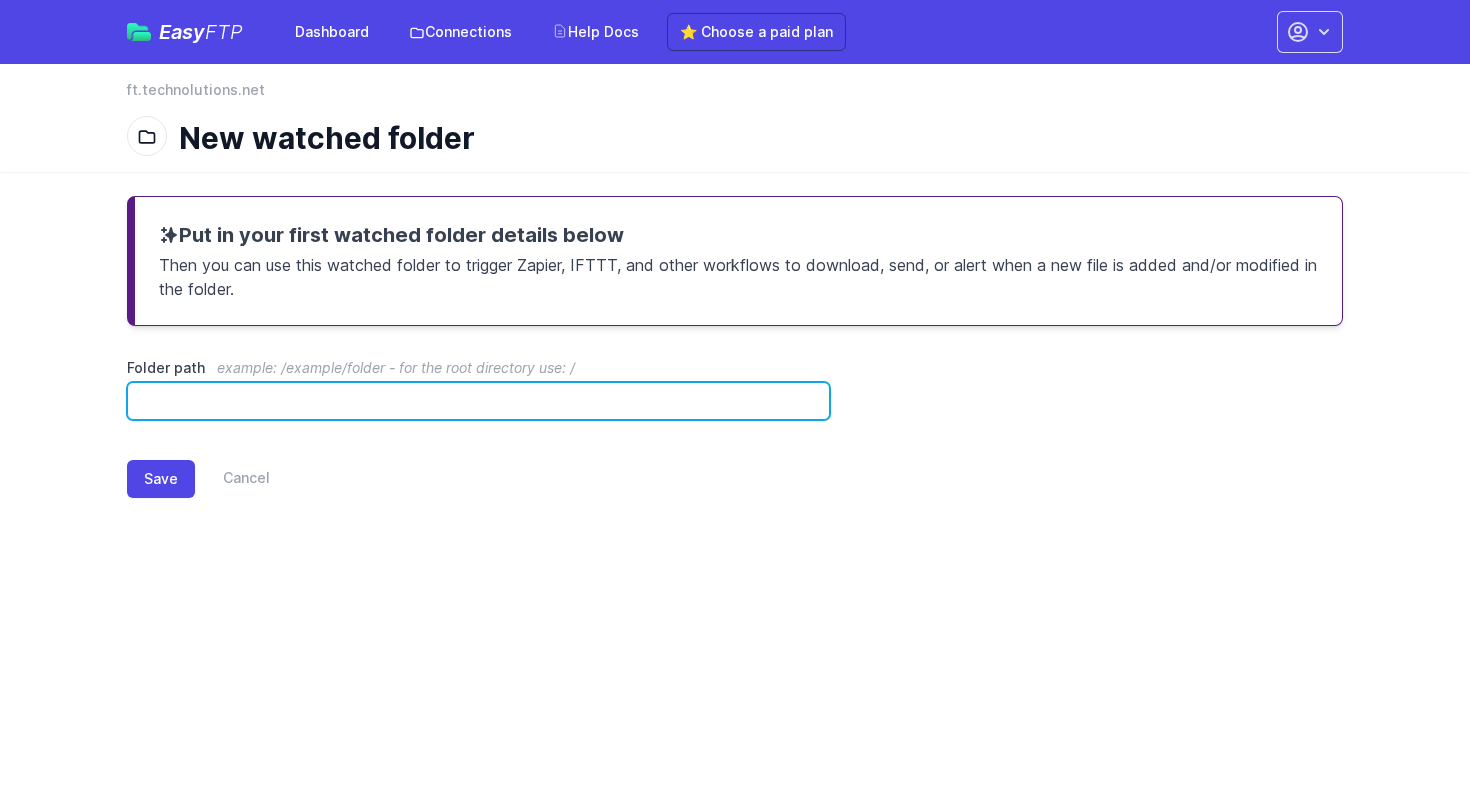 click on "Folder path  example: /example/folder - for the root directory use: /" at bounding box center [478, 401] 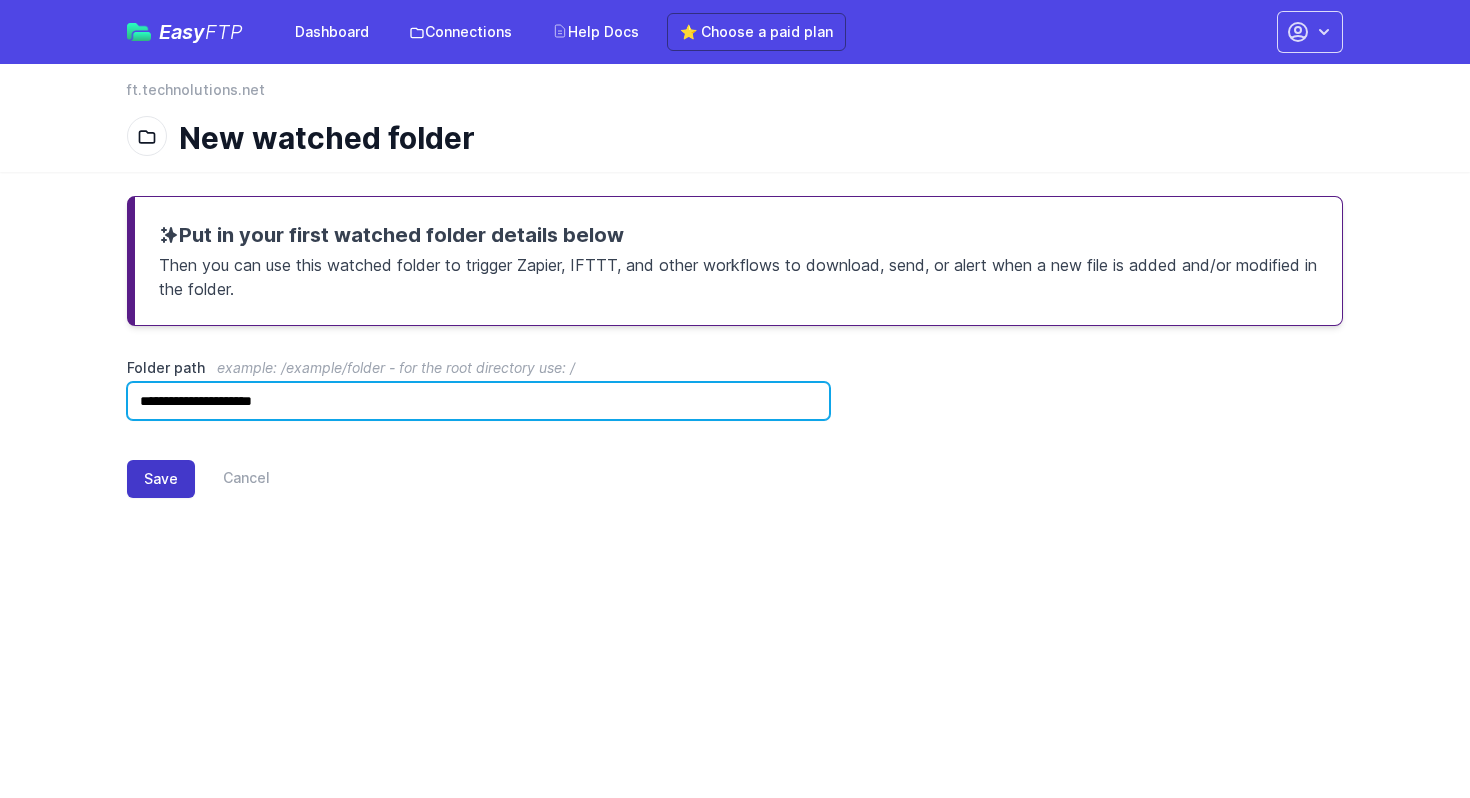 type on "**********" 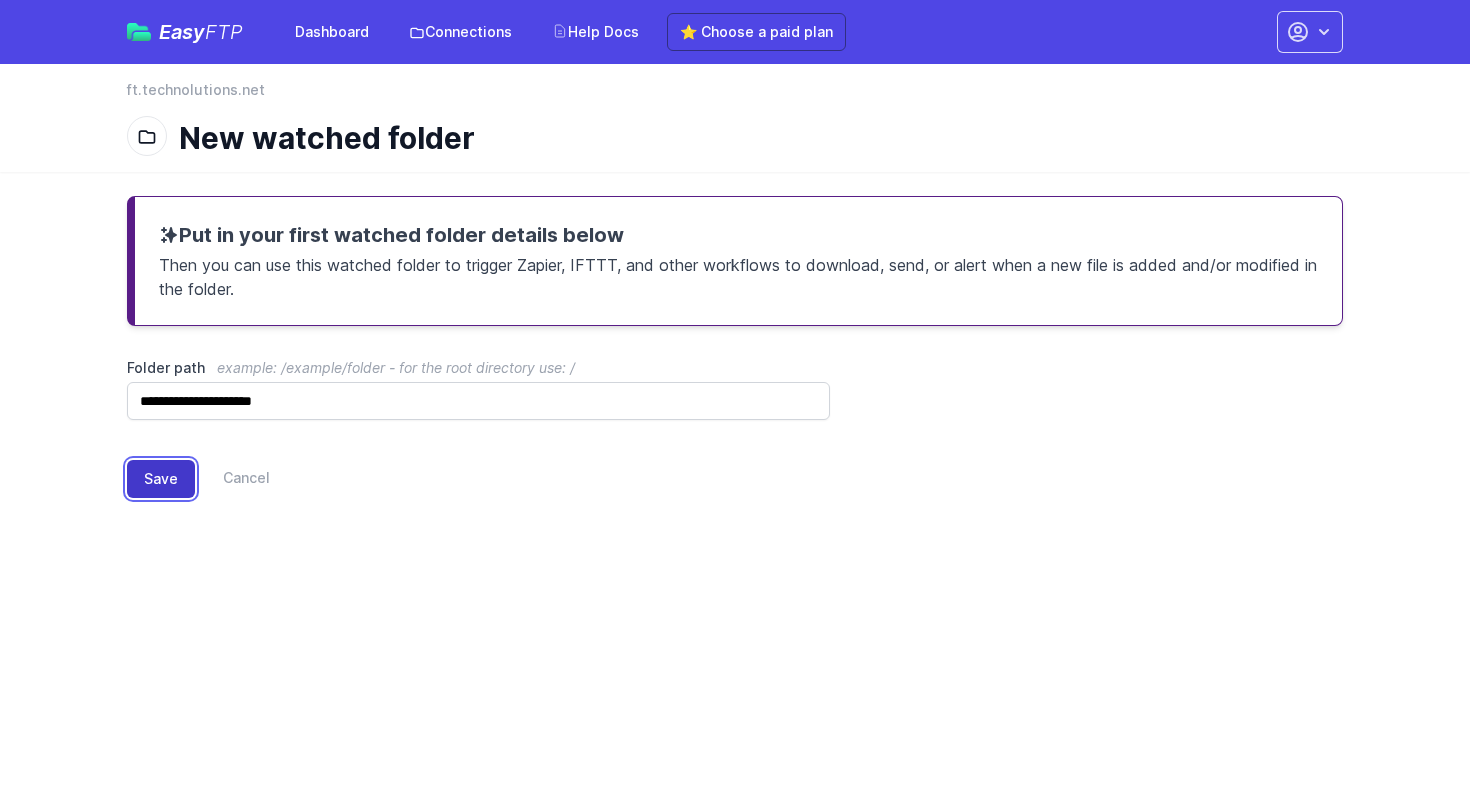 click on "Save" at bounding box center (161, 479) 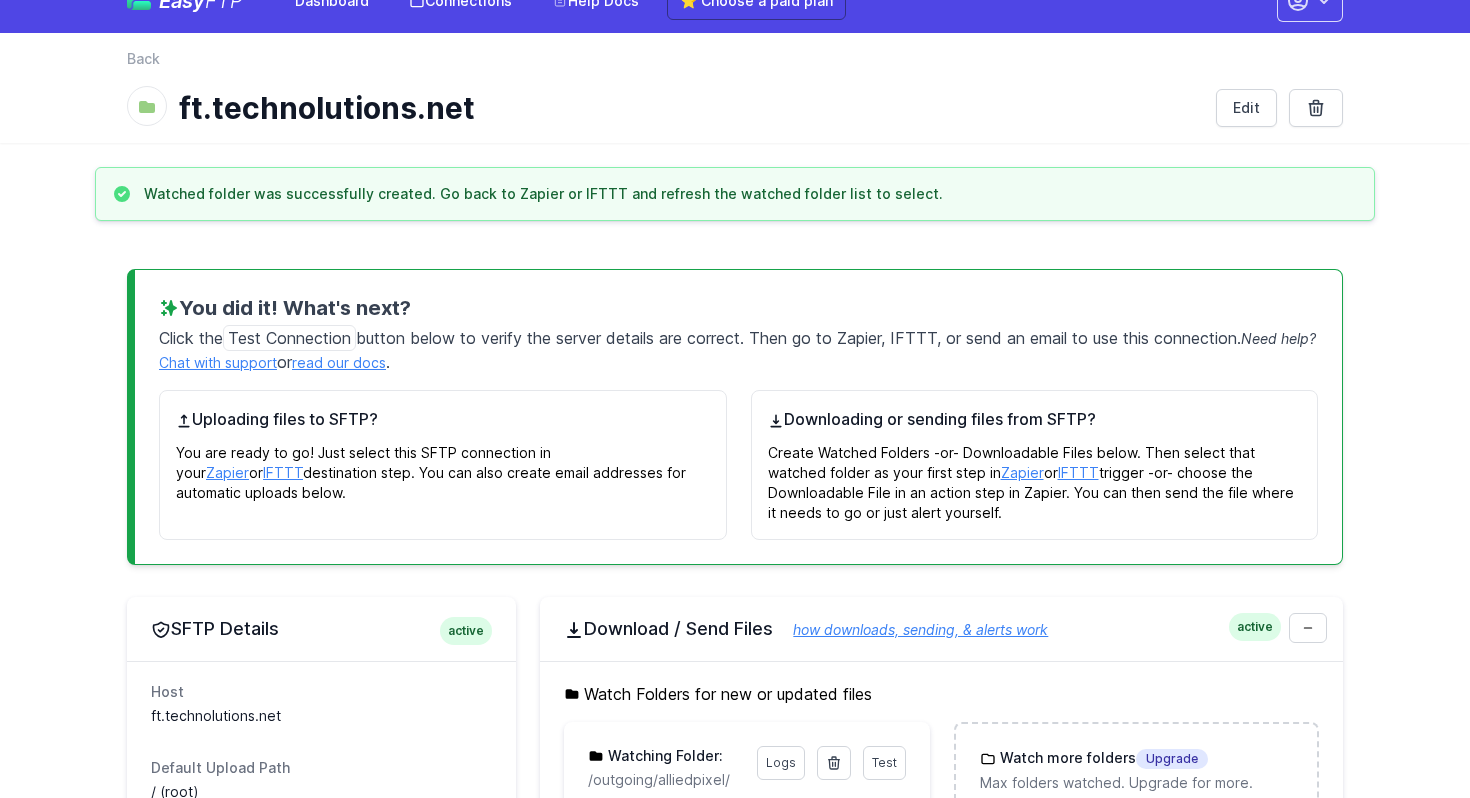 scroll, scrollTop: 0, scrollLeft: 0, axis: both 